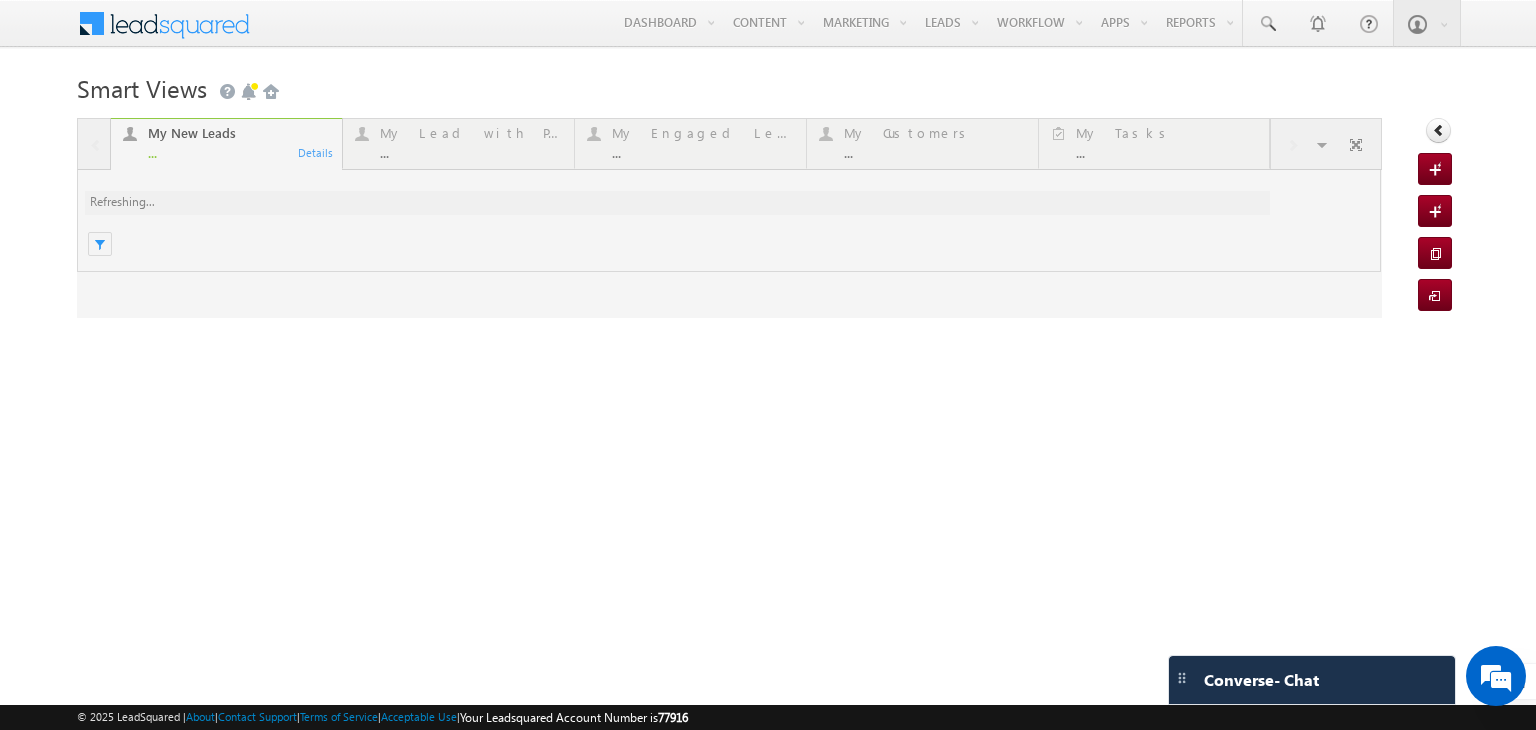 scroll, scrollTop: 0, scrollLeft: 0, axis: both 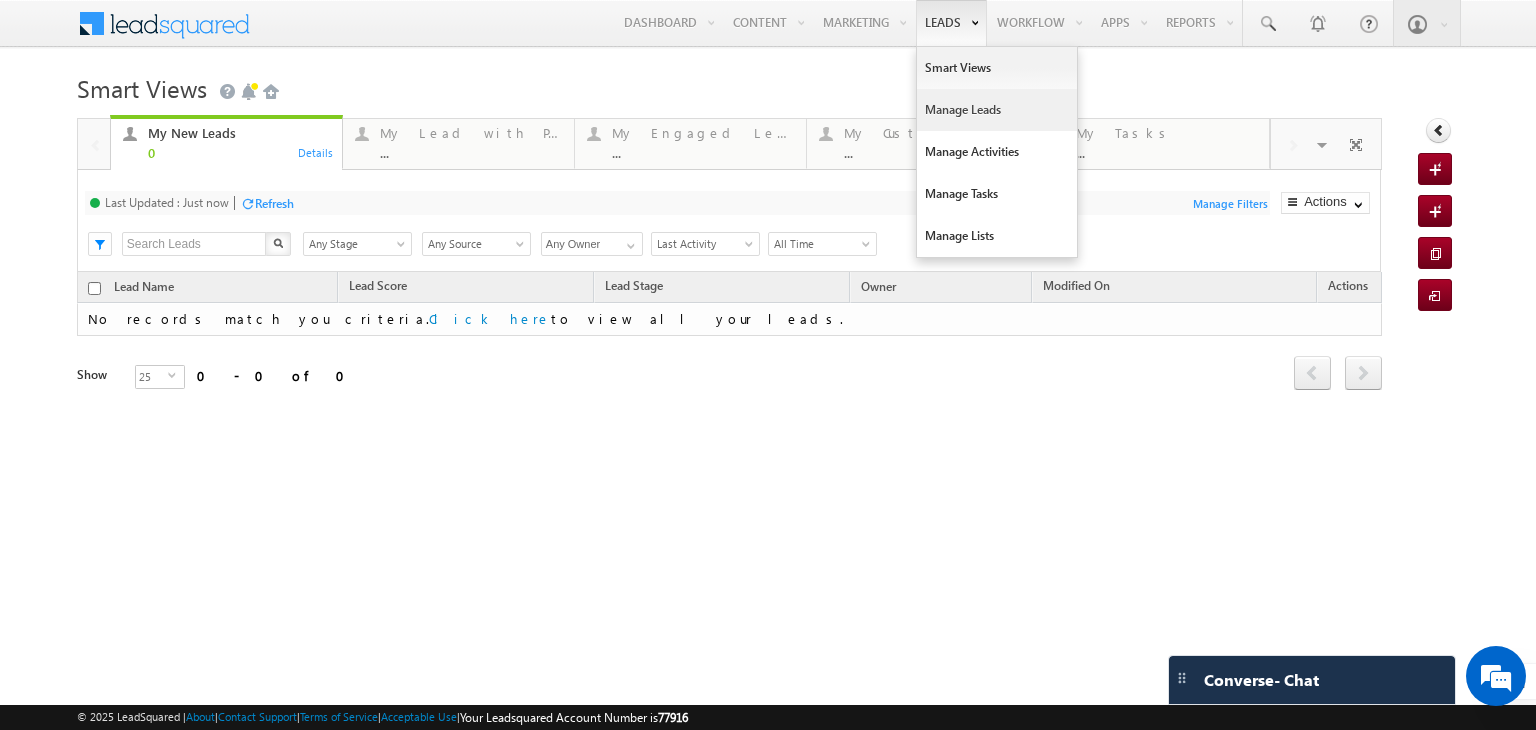 click on "Manage Leads" at bounding box center (997, 110) 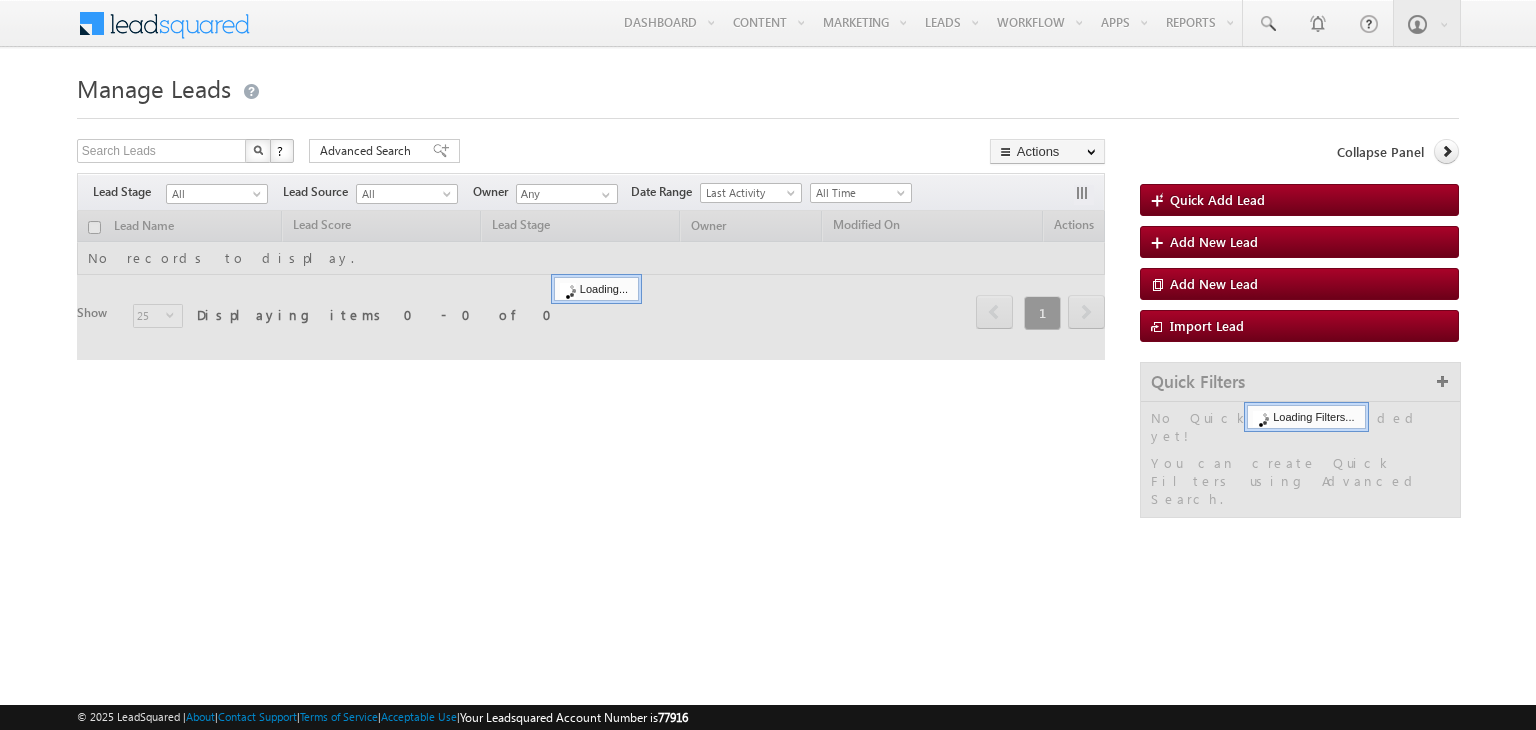 scroll, scrollTop: 0, scrollLeft: 0, axis: both 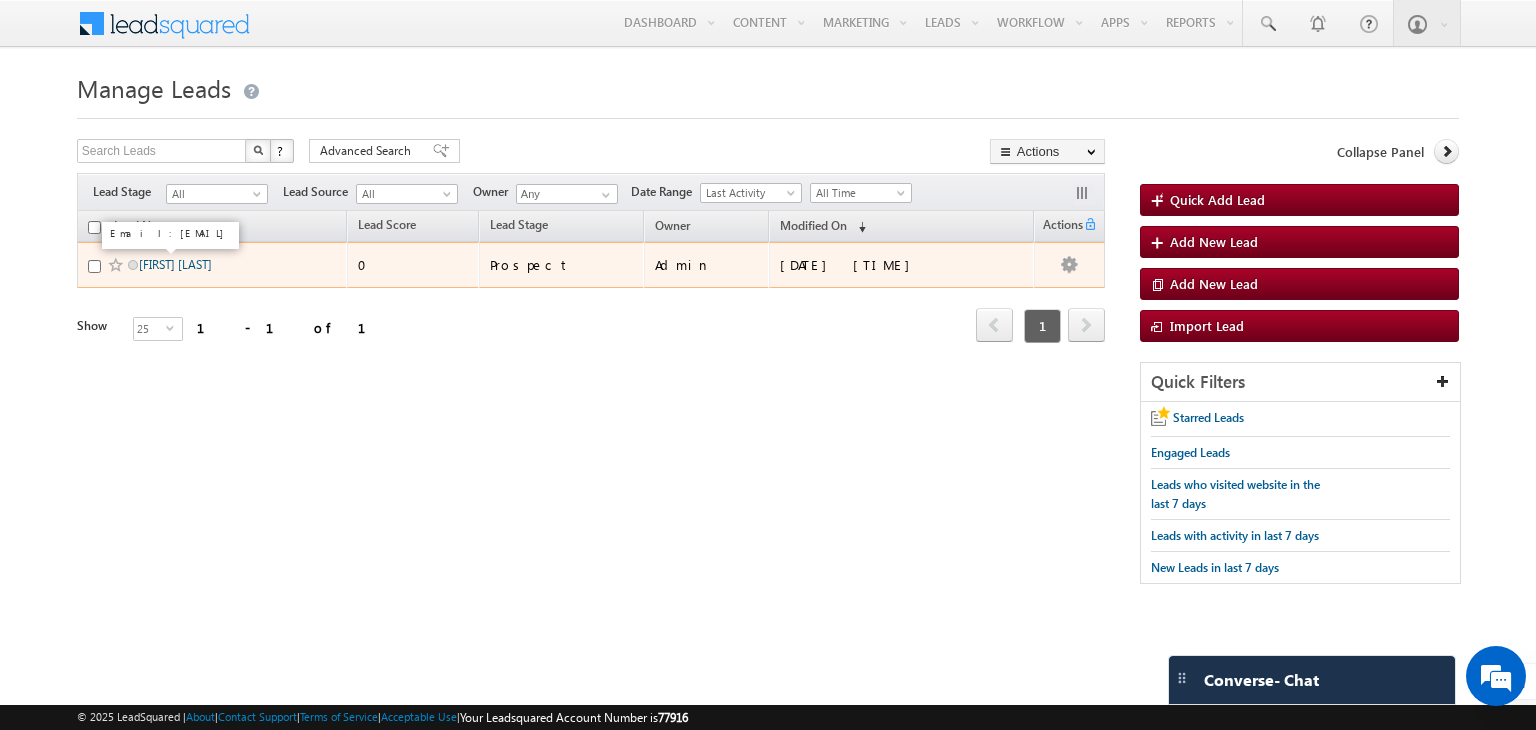 click on "[FIRST] [LAST]" at bounding box center (175, 264) 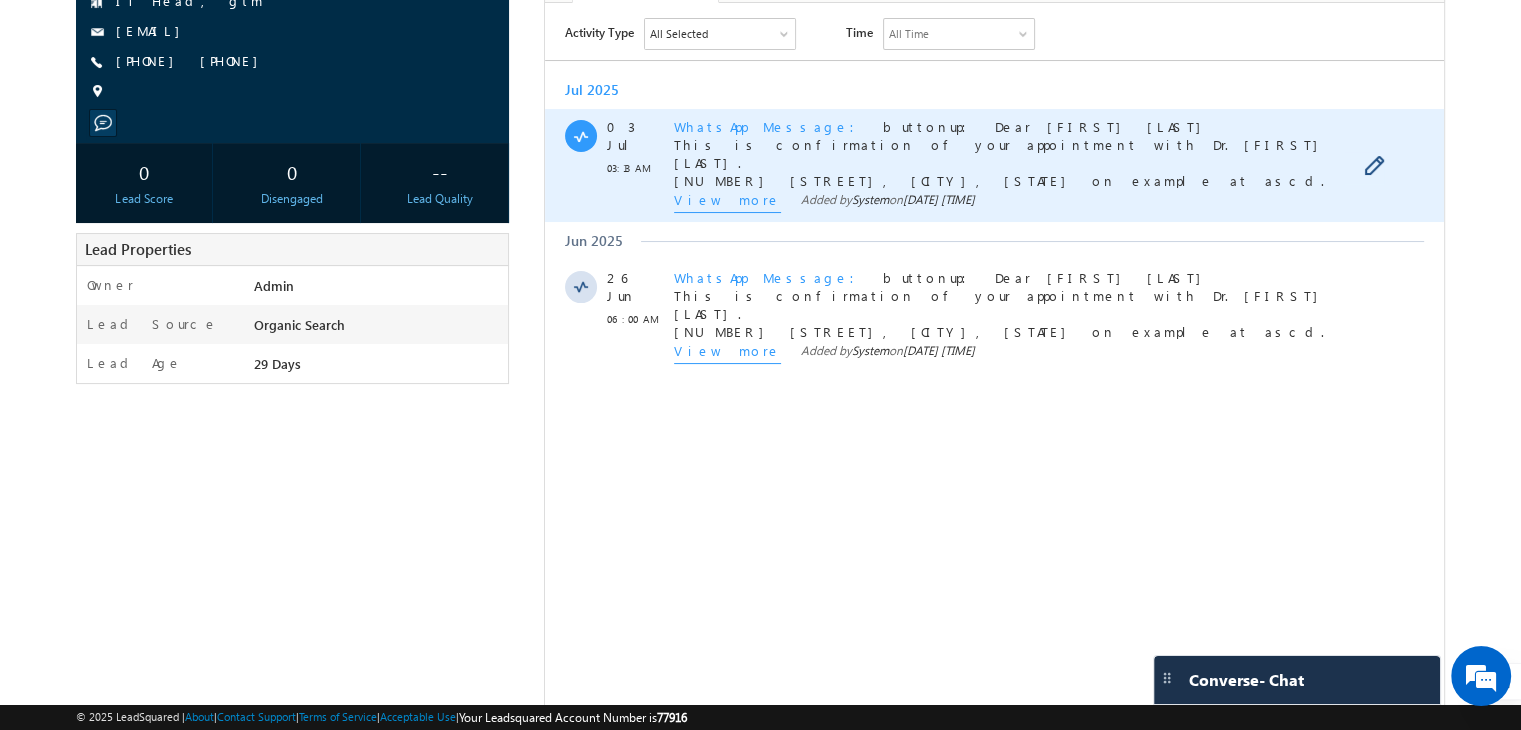 scroll, scrollTop: 228, scrollLeft: 0, axis: vertical 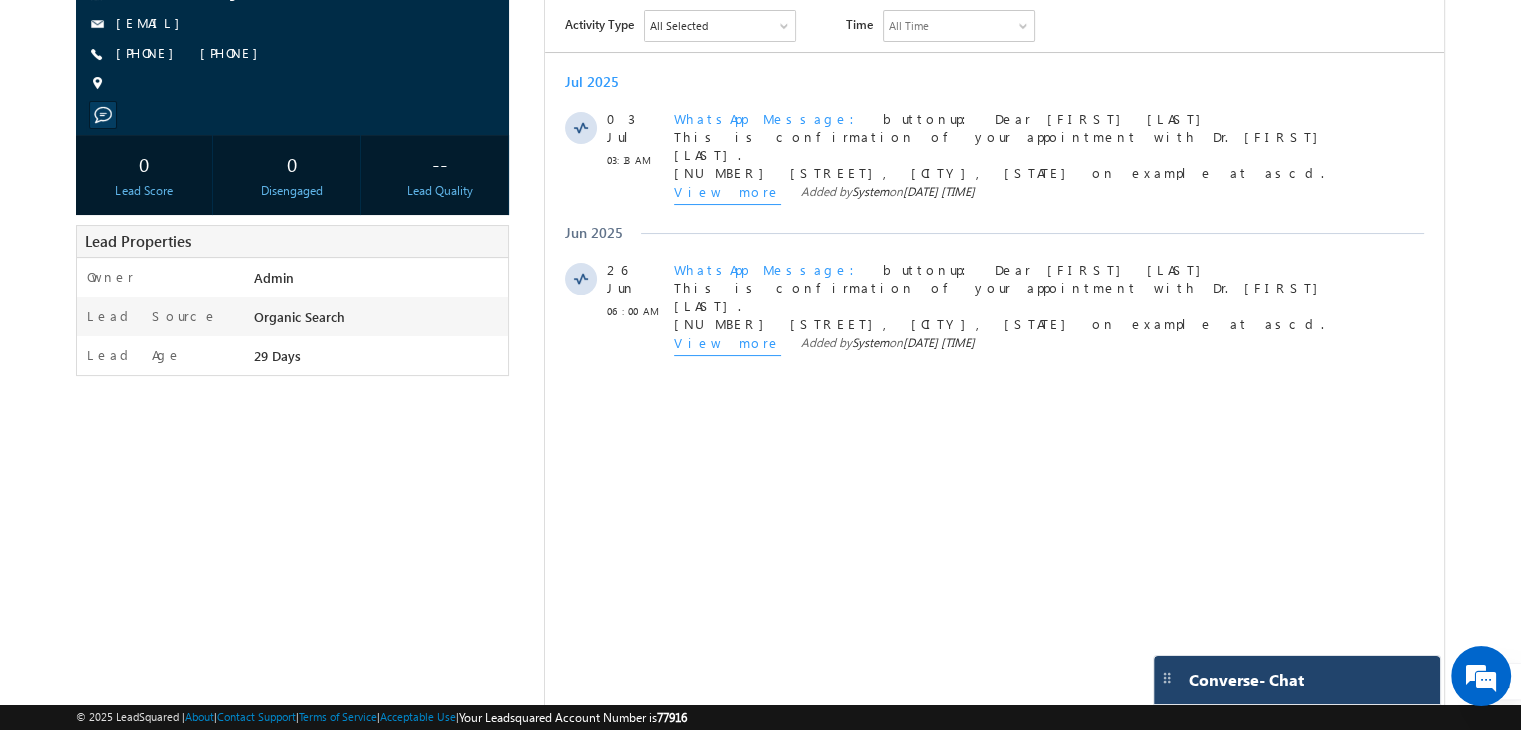 click on "Converse  - Chat" at bounding box center [1297, 680] 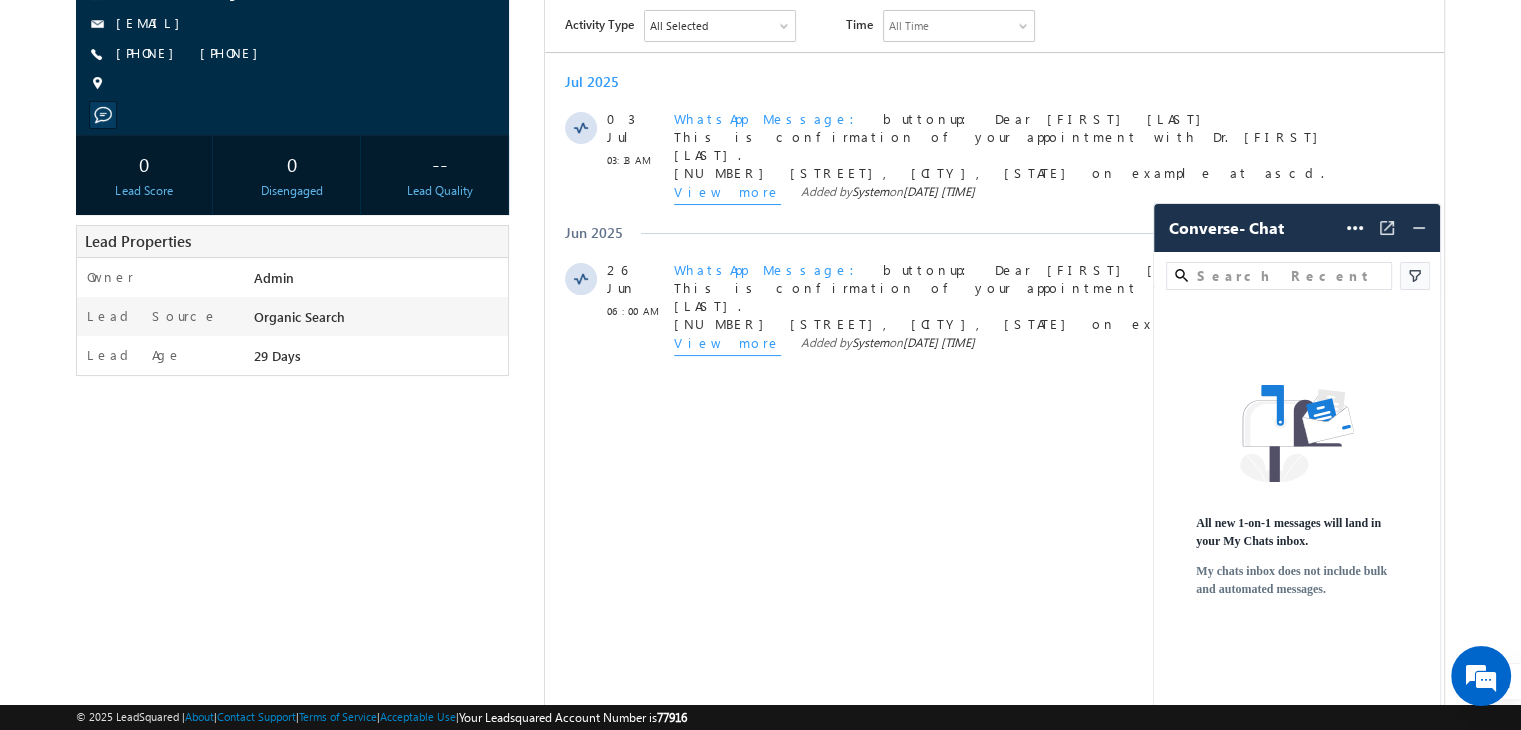 scroll, scrollTop: 0, scrollLeft: 0, axis: both 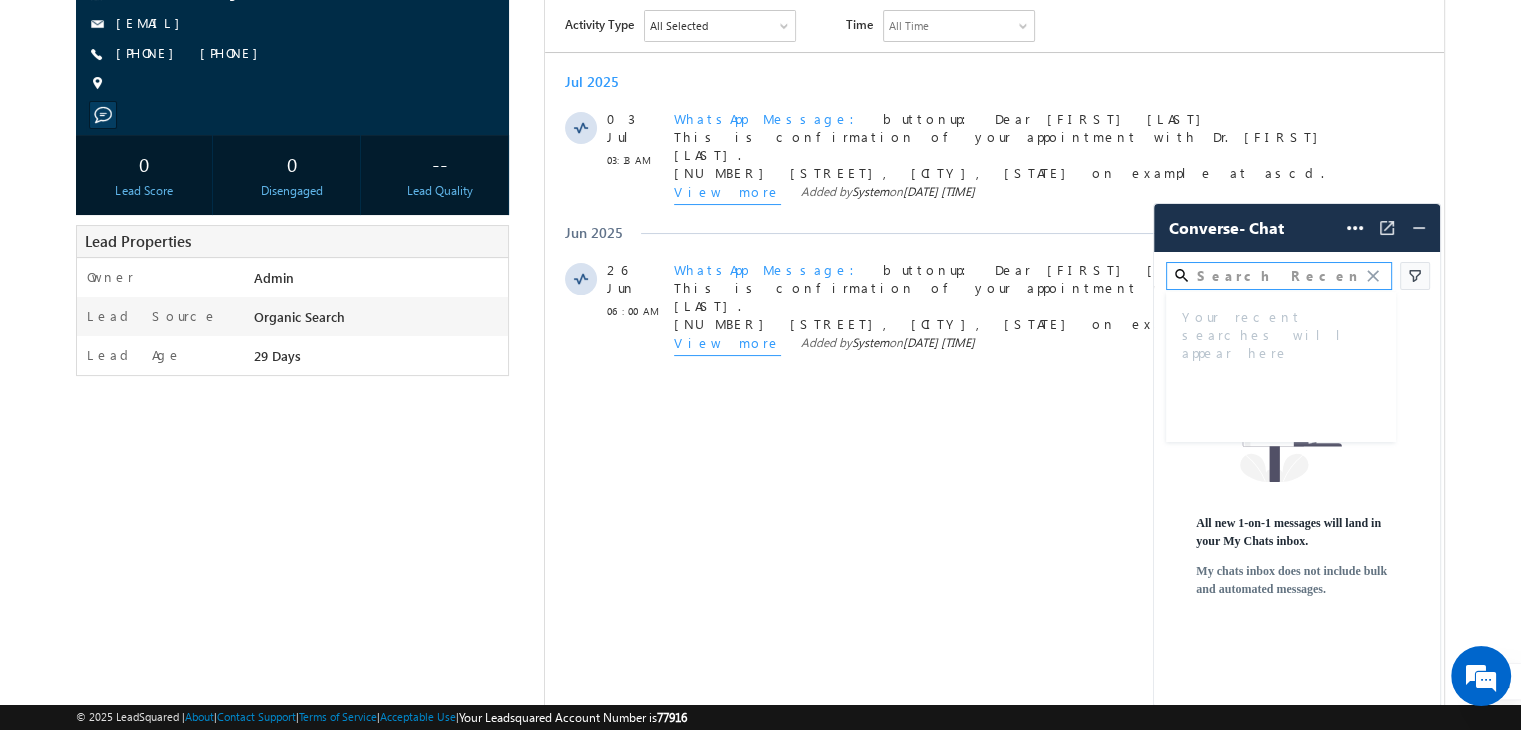 click at bounding box center (1278, 276) 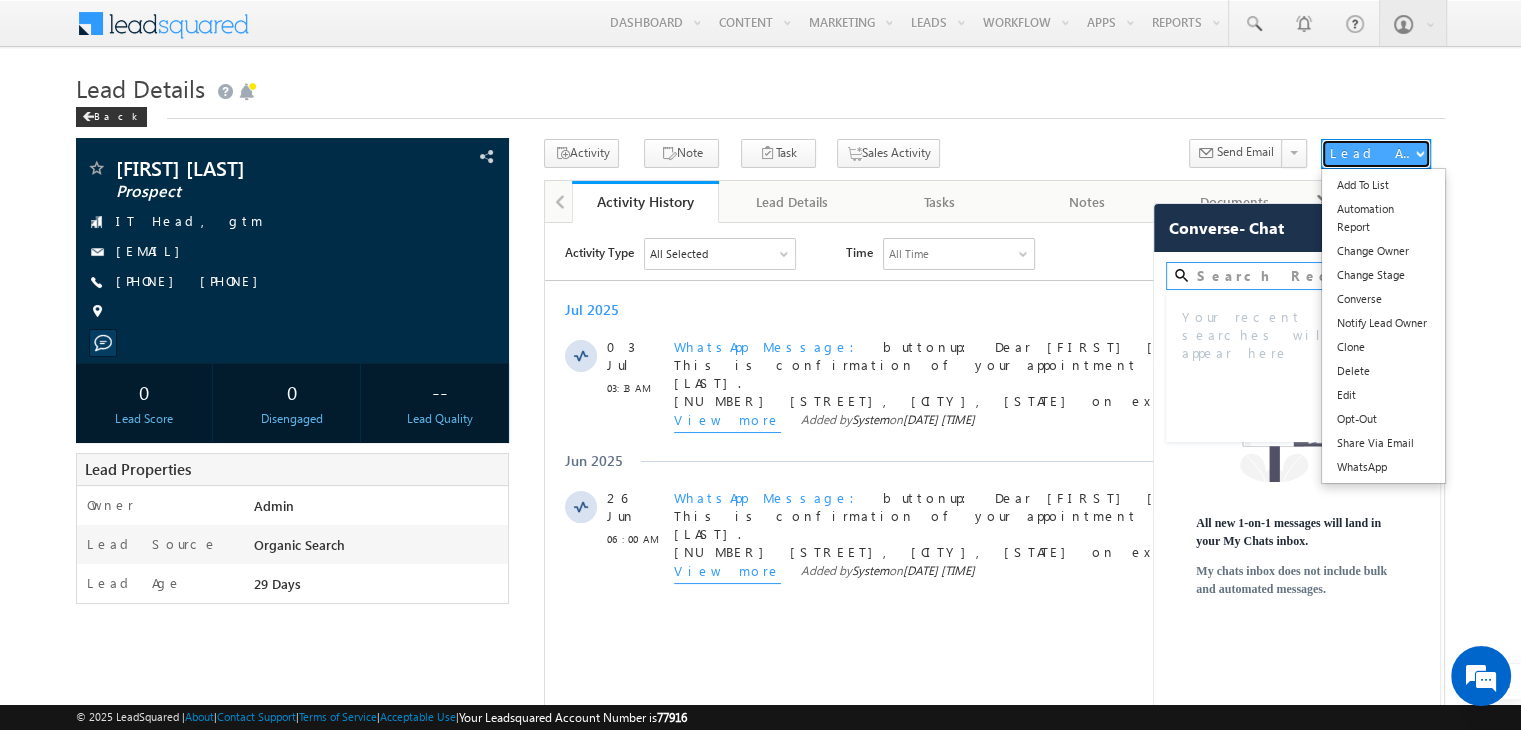 click on "Lead Actions" at bounding box center (1372, 153) 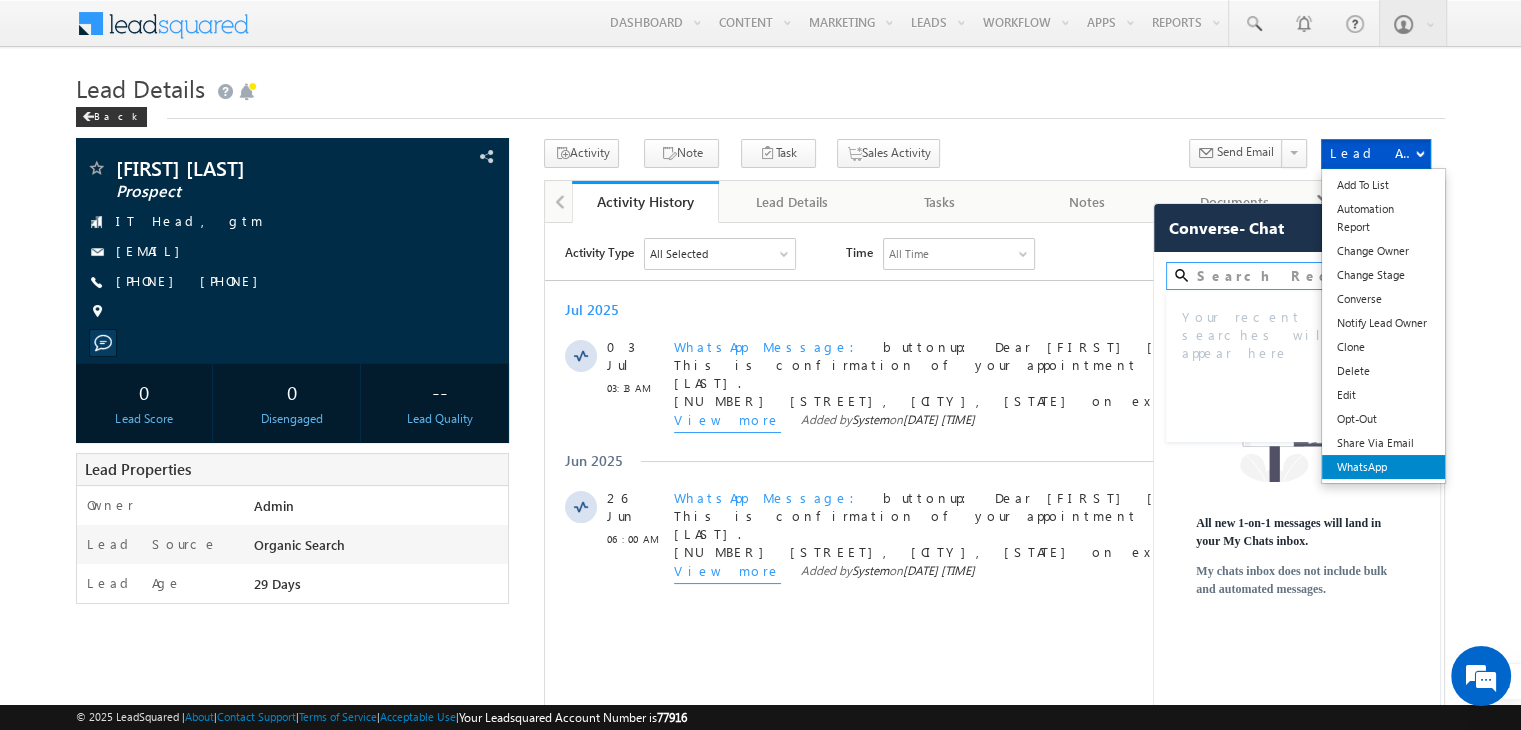 click on "WhatsApp" at bounding box center (1383, 467) 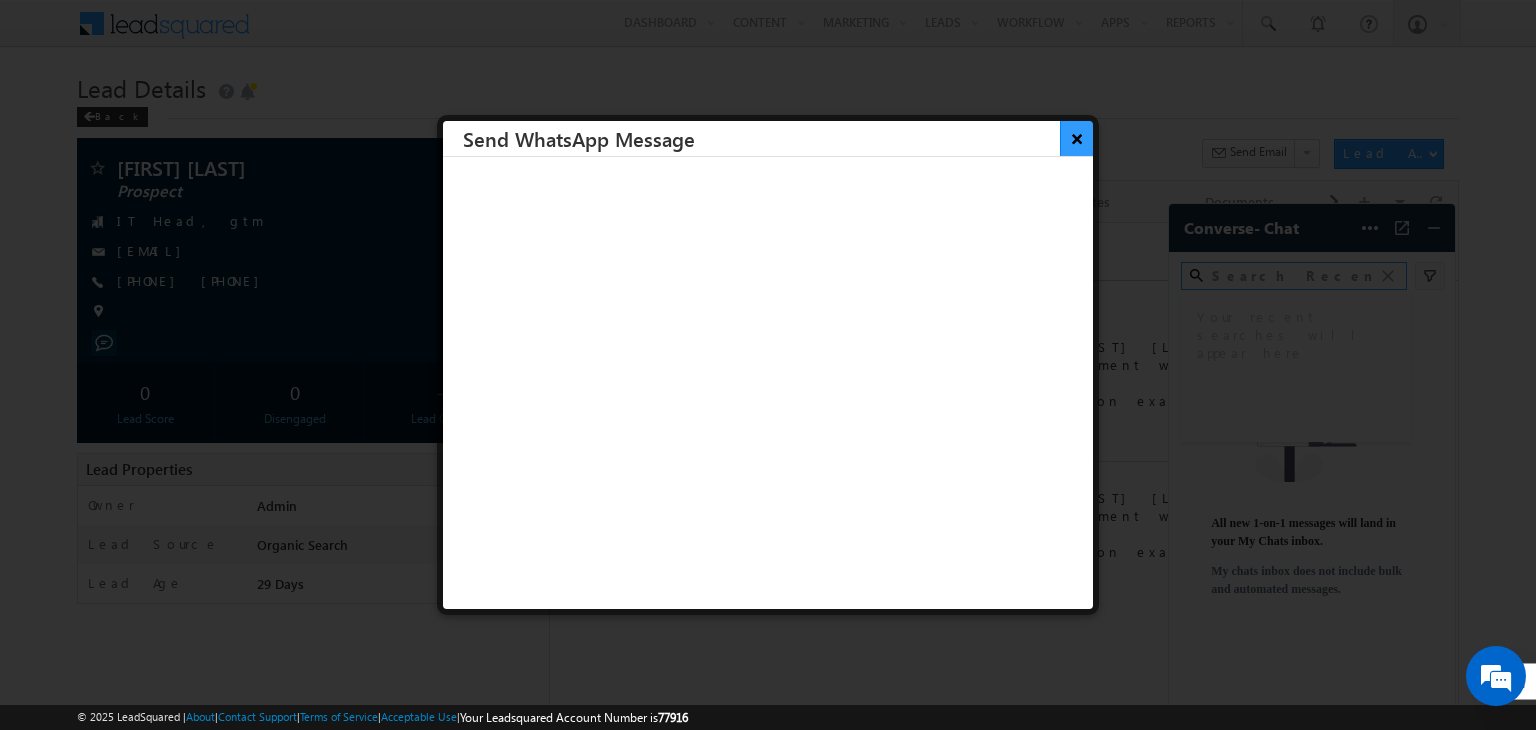 click on "×" at bounding box center [1076, 138] 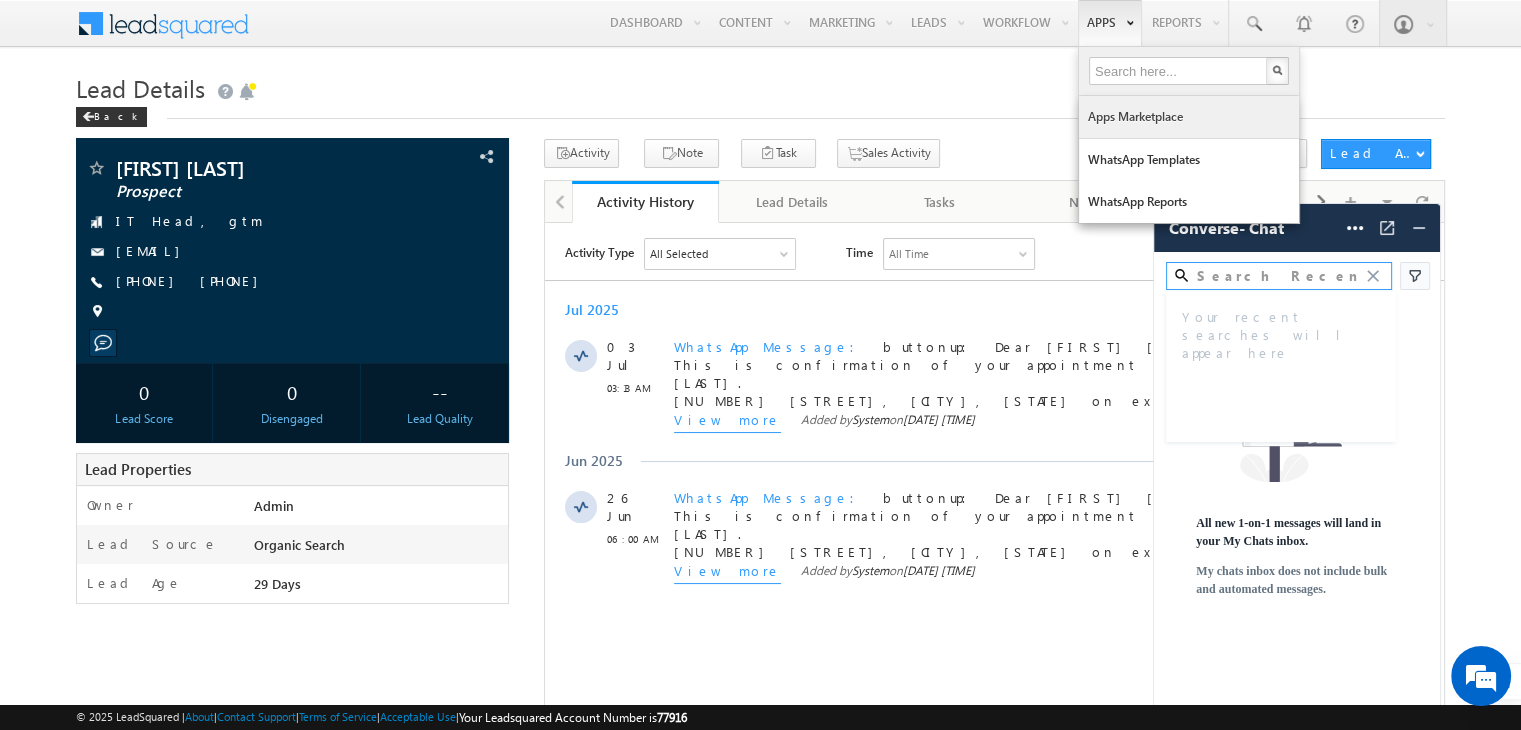 click on "Apps Marketplace" at bounding box center [1189, 117] 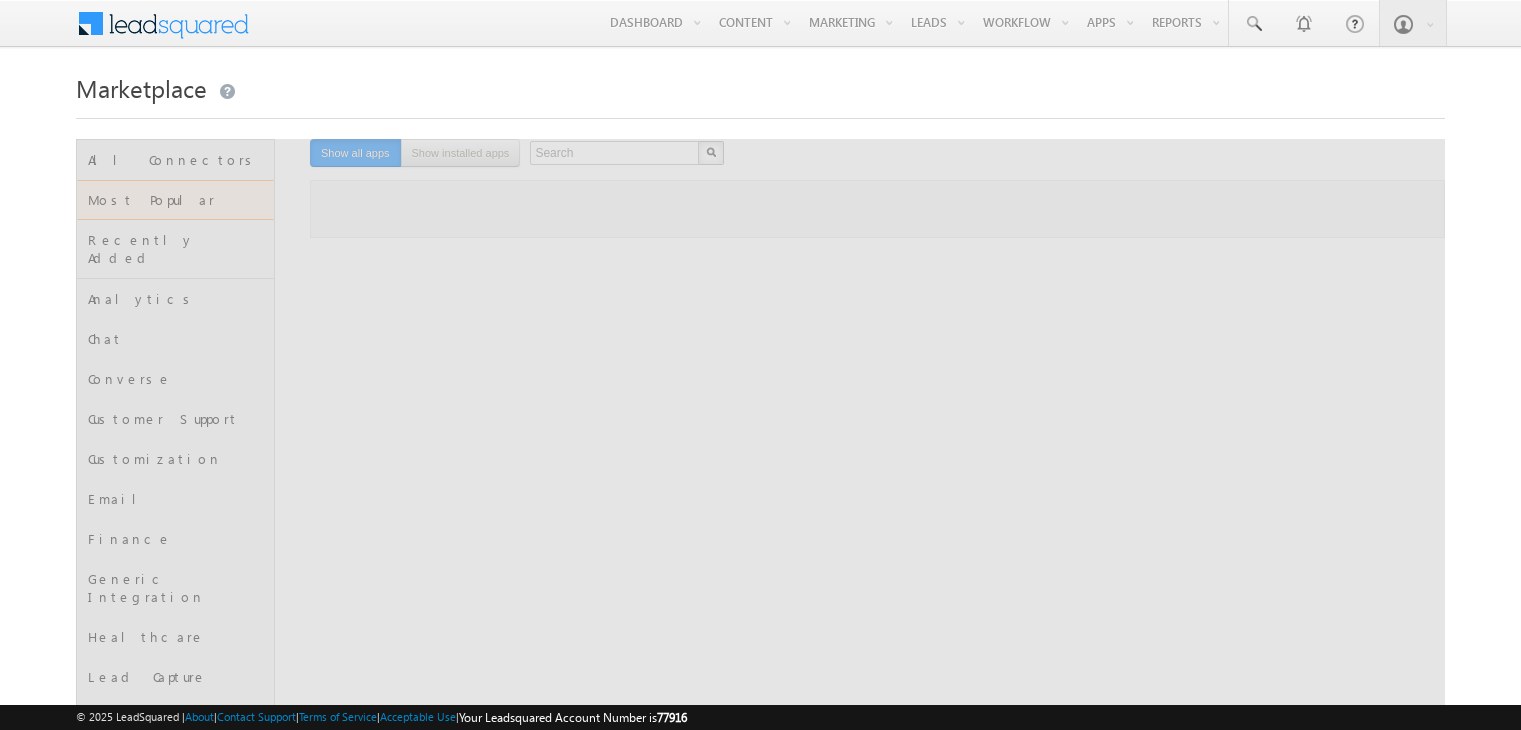 scroll, scrollTop: 0, scrollLeft: 0, axis: both 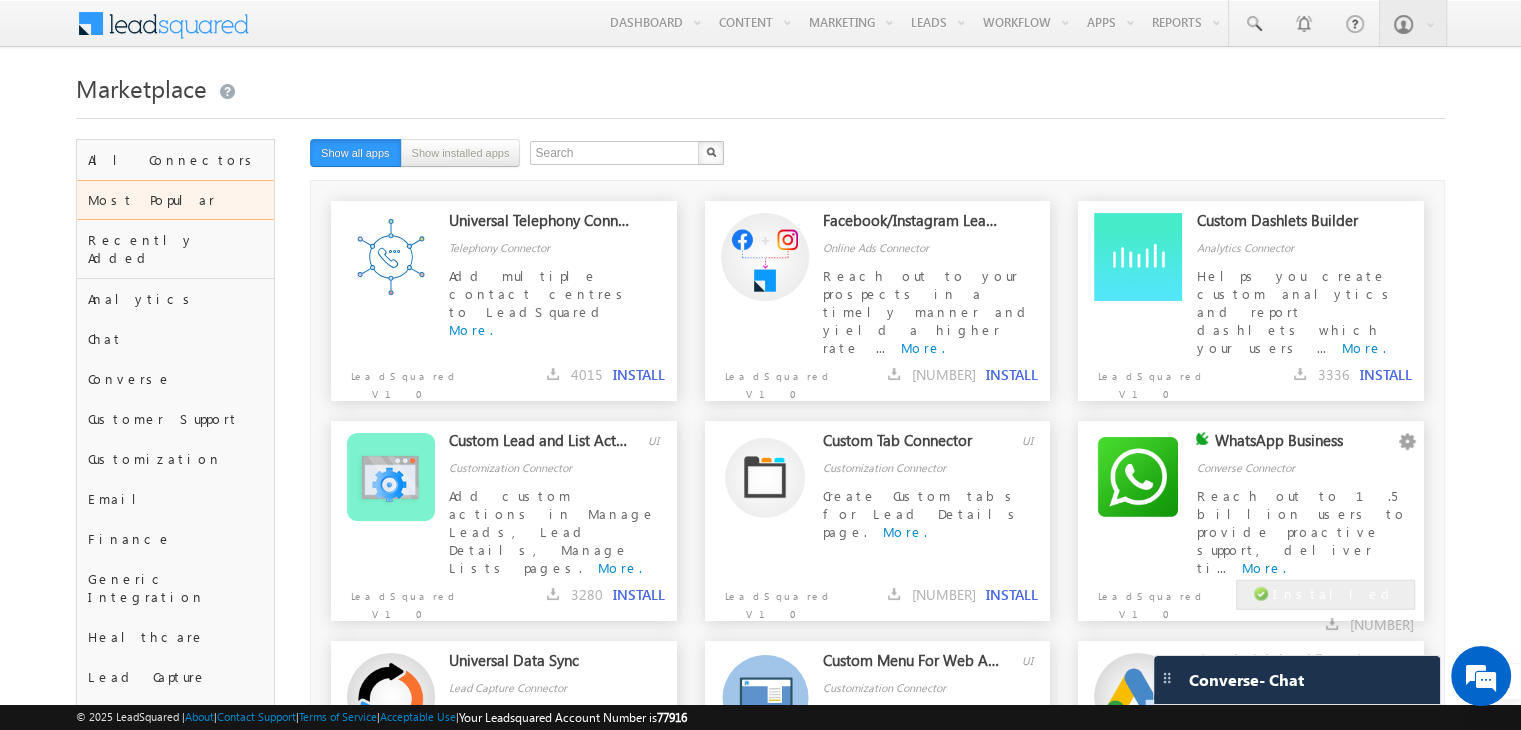 click on "Reach out to 1.5 billion users to provide proactive support, deliver ti..." at bounding box center (1301, 531) 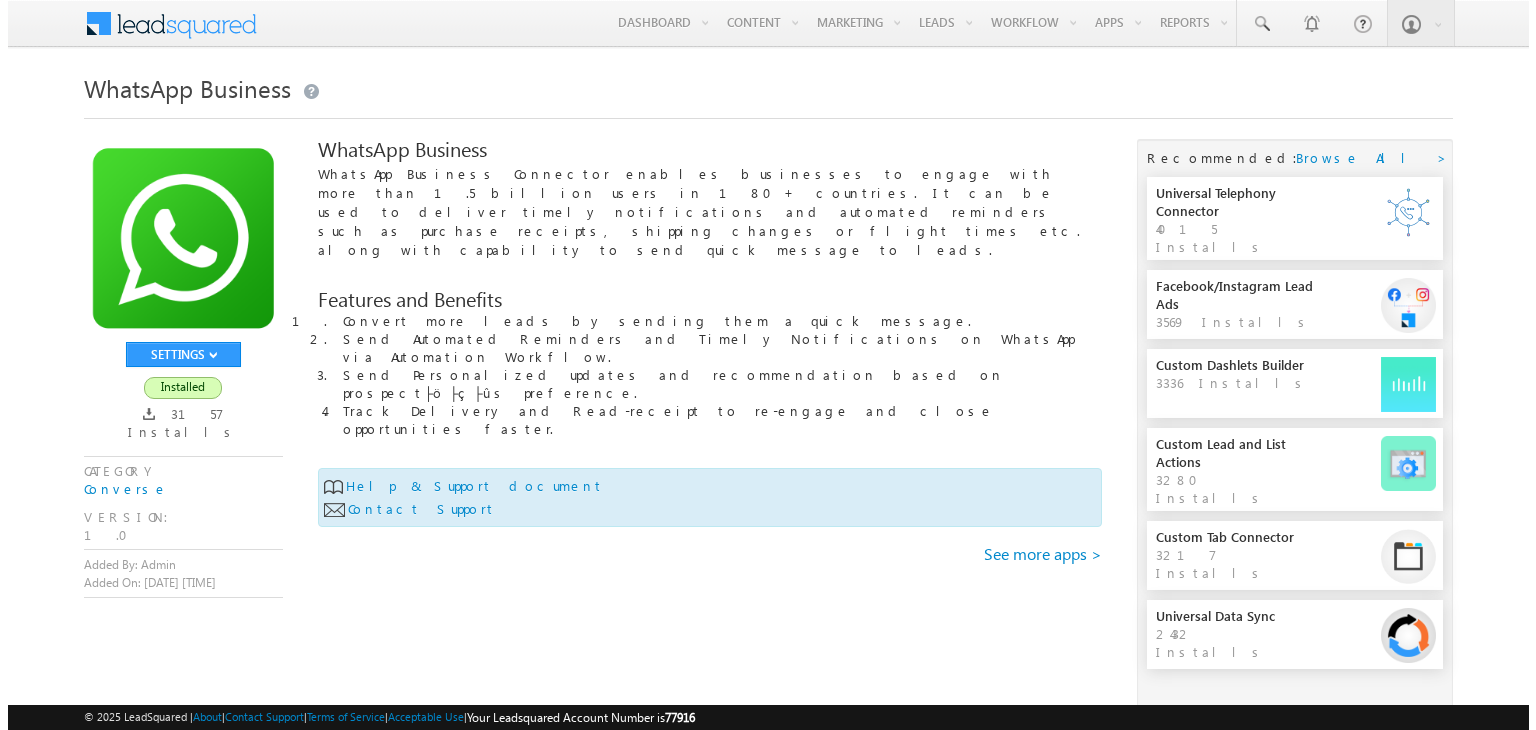 scroll, scrollTop: 0, scrollLeft: 0, axis: both 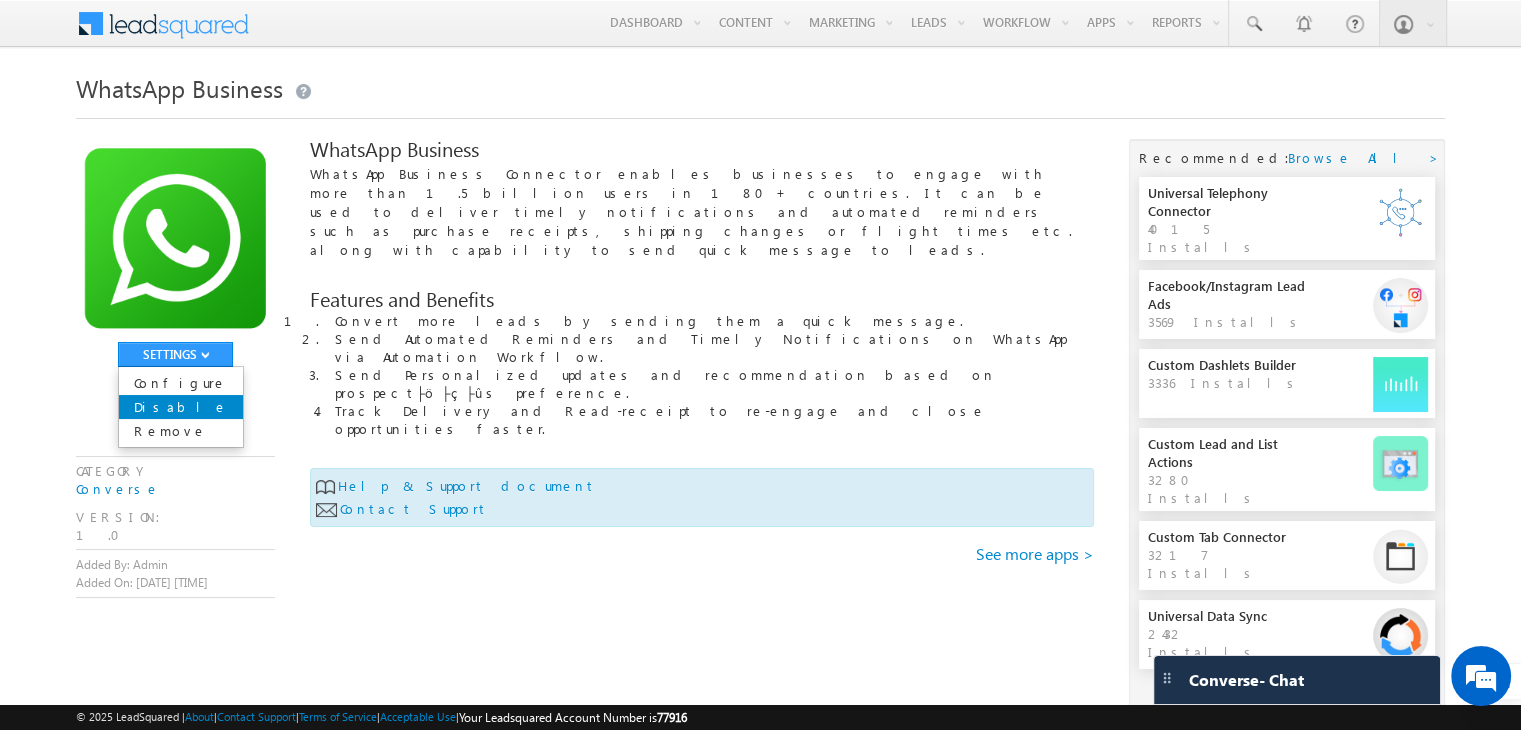click on "Disable" at bounding box center [181, 407] 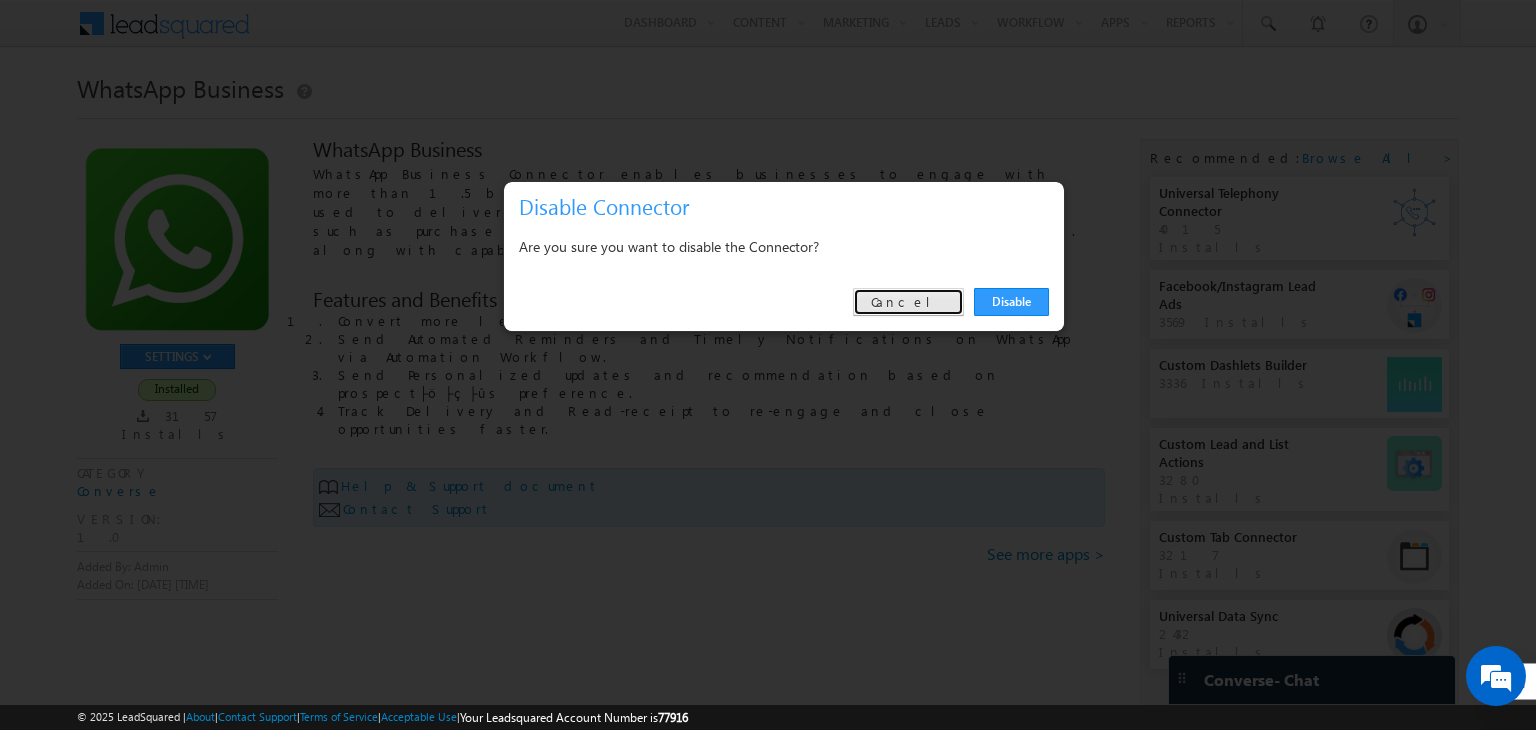 click on "Cancel" at bounding box center [908, 302] 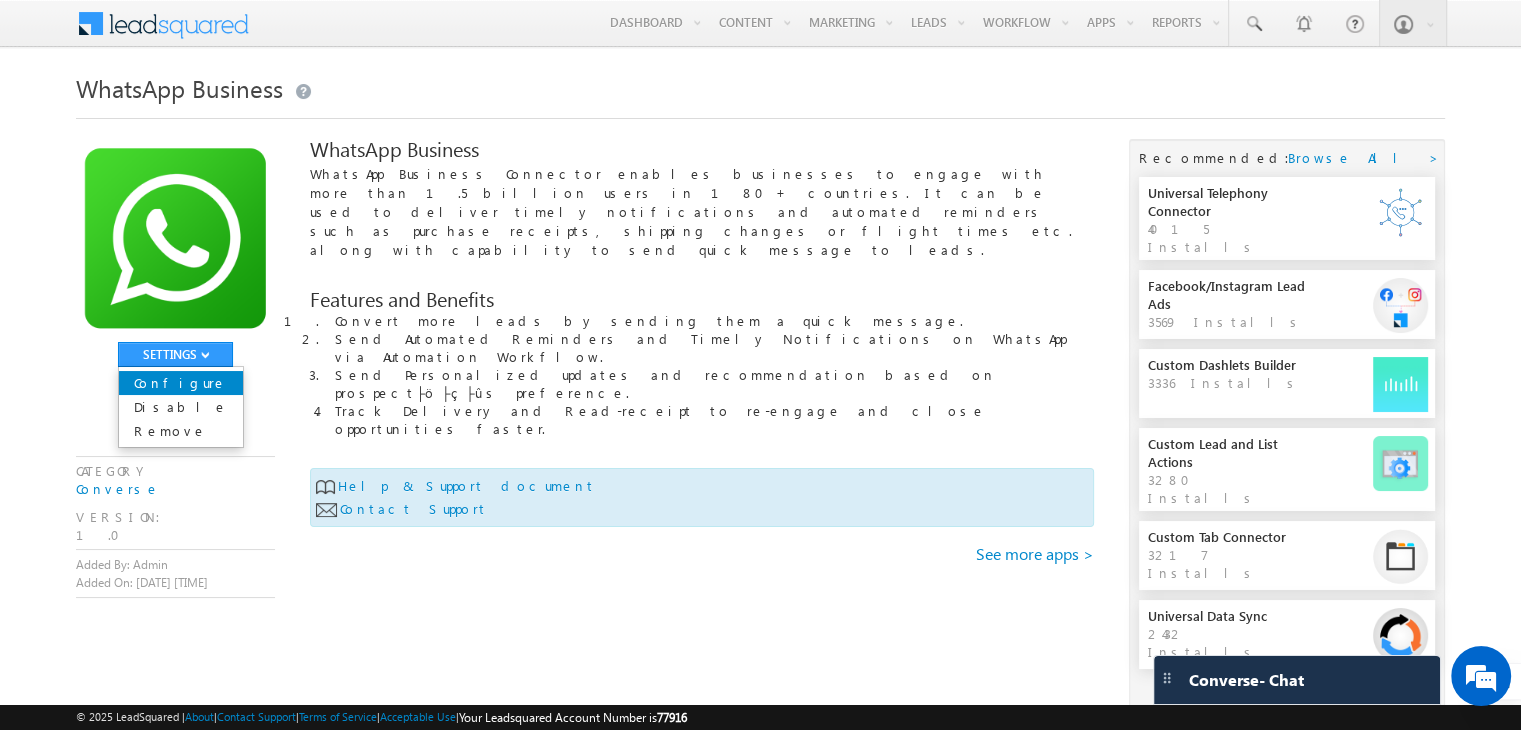 click on "Configure" at bounding box center [181, 383] 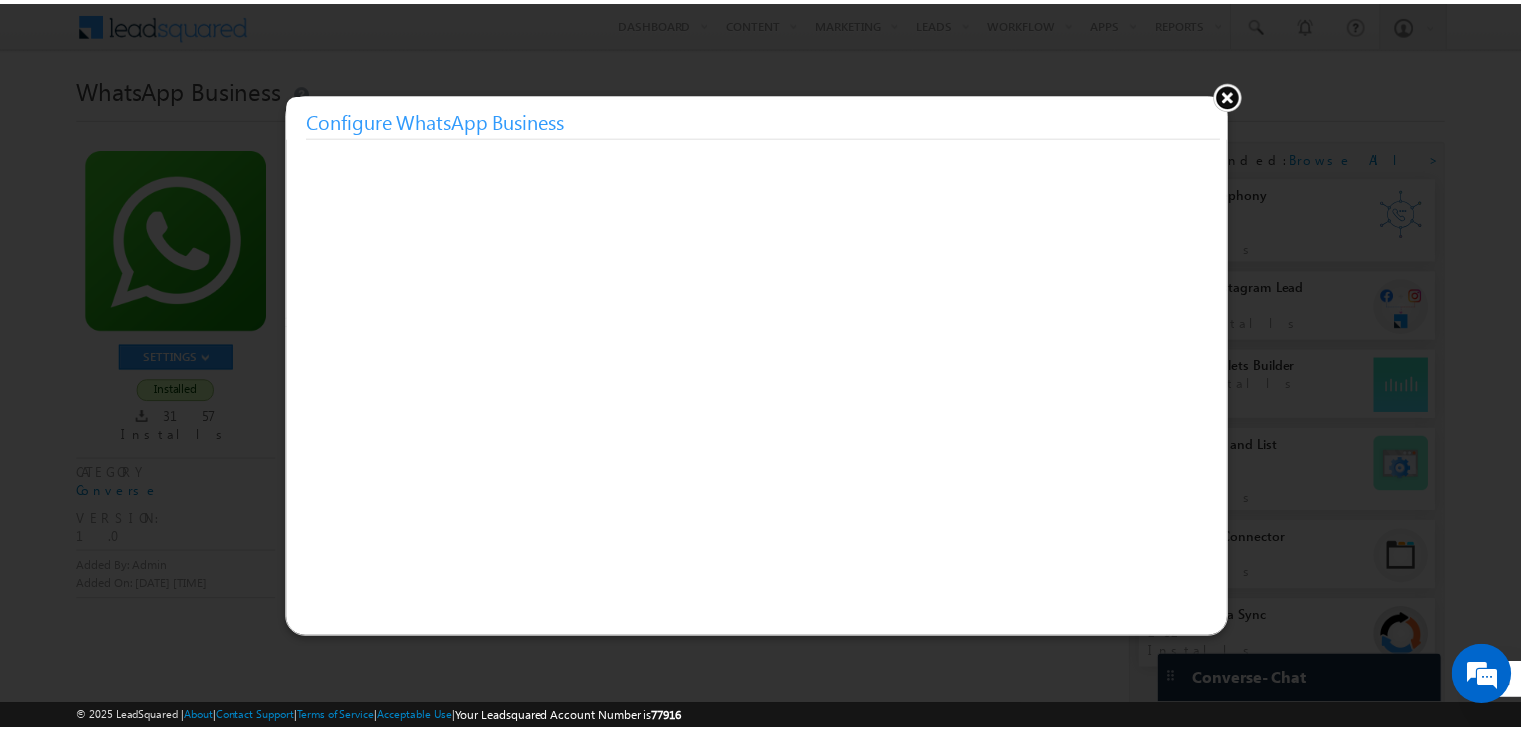 scroll, scrollTop: 0, scrollLeft: 0, axis: both 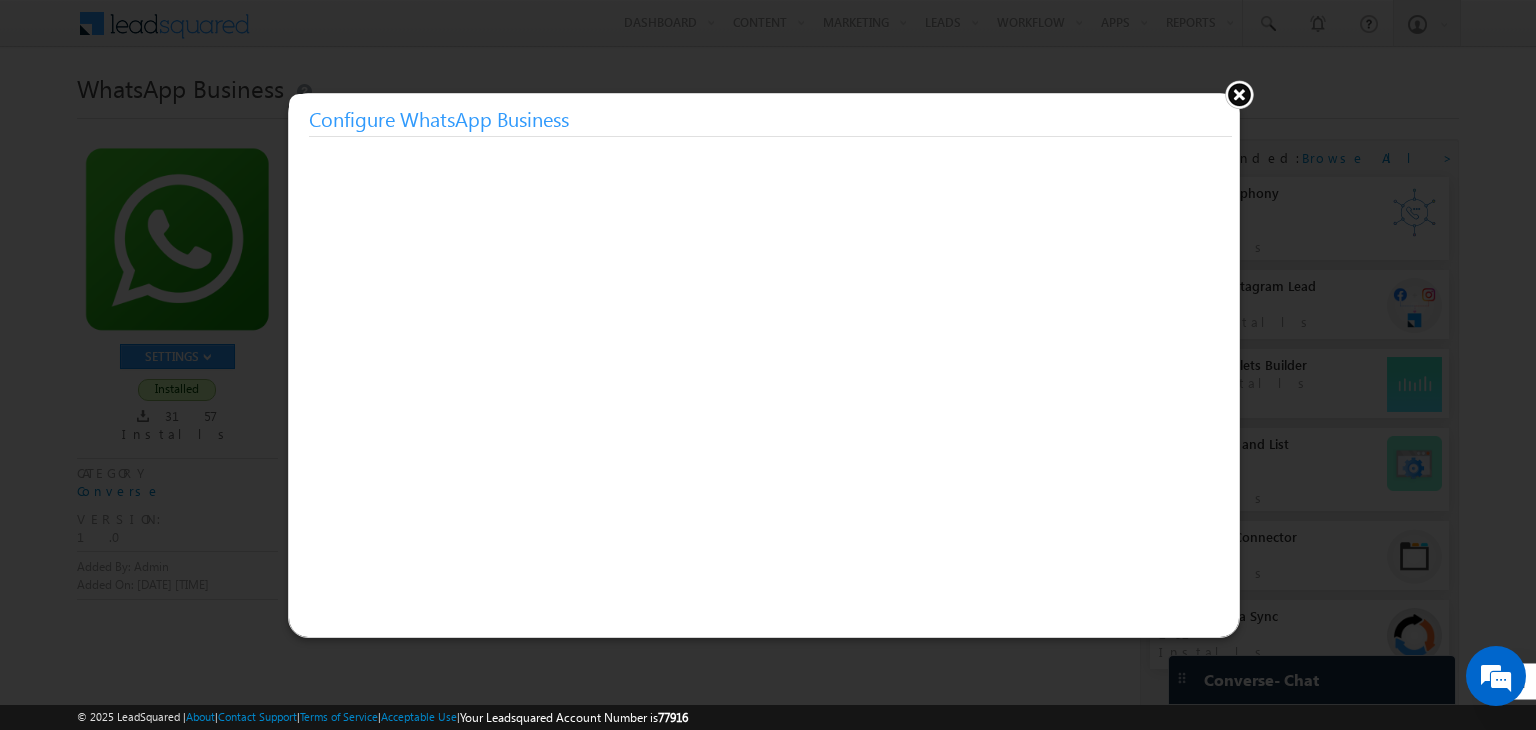 click at bounding box center (1239, 94) 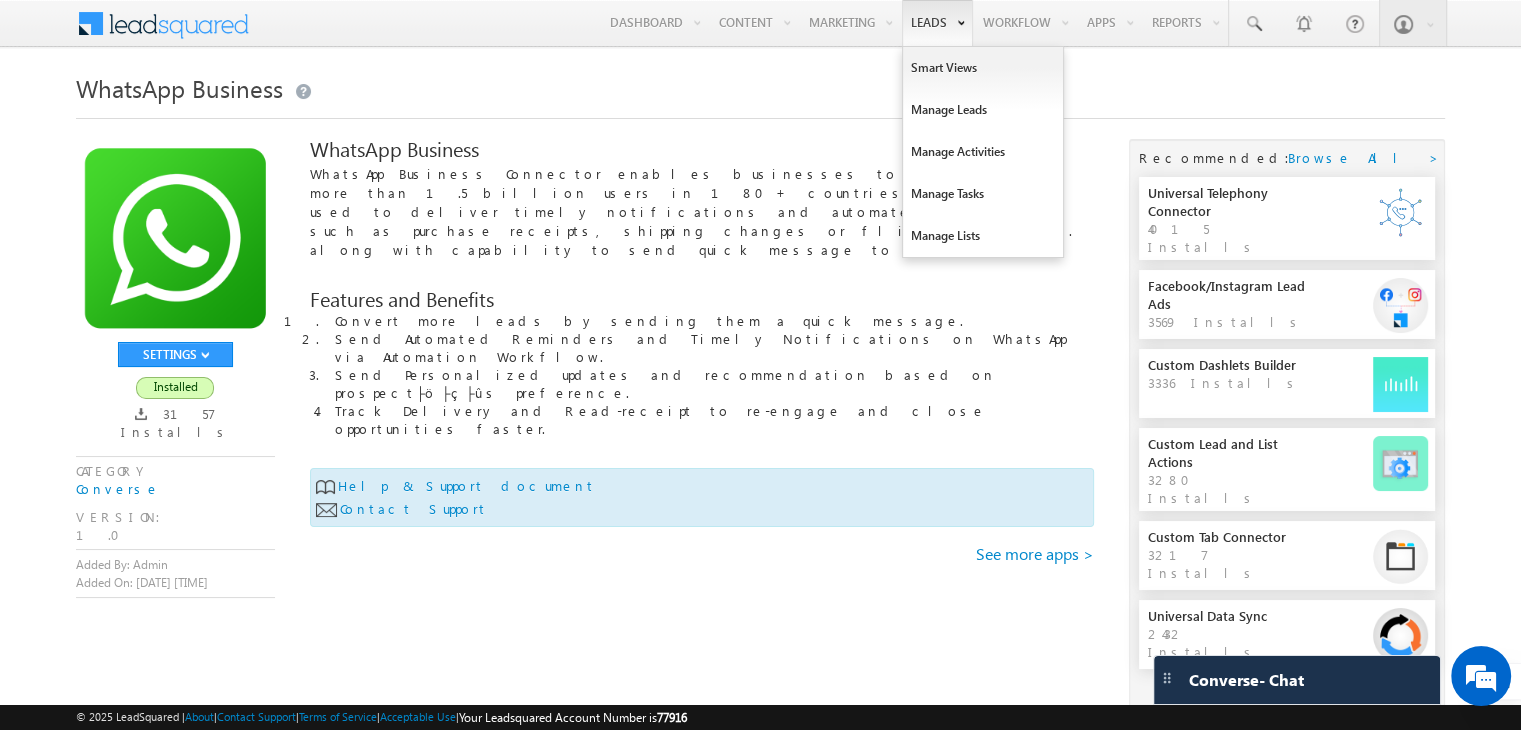 click on "Leads" at bounding box center (937, 23) 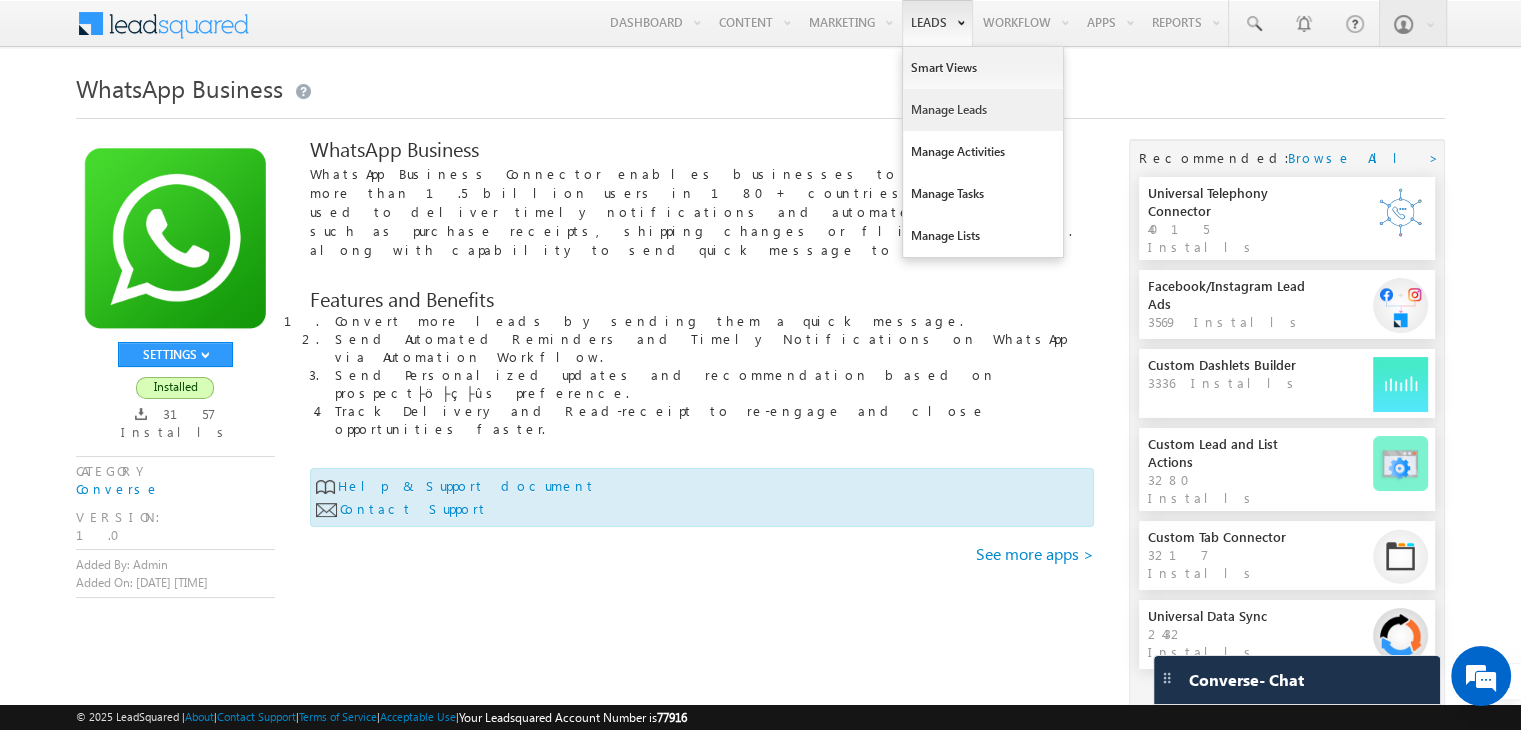 click on "Manage Leads" at bounding box center [983, 110] 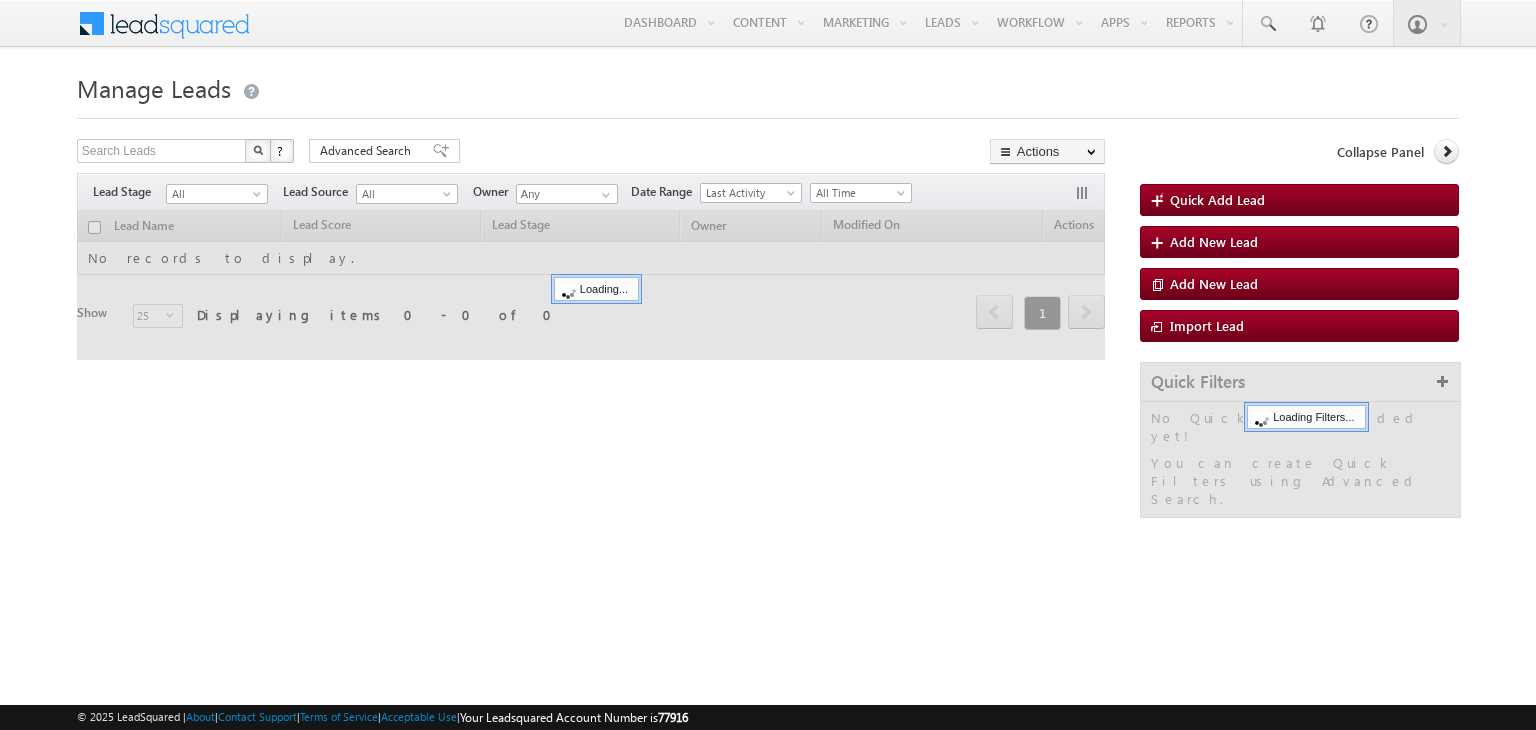 scroll, scrollTop: 0, scrollLeft: 0, axis: both 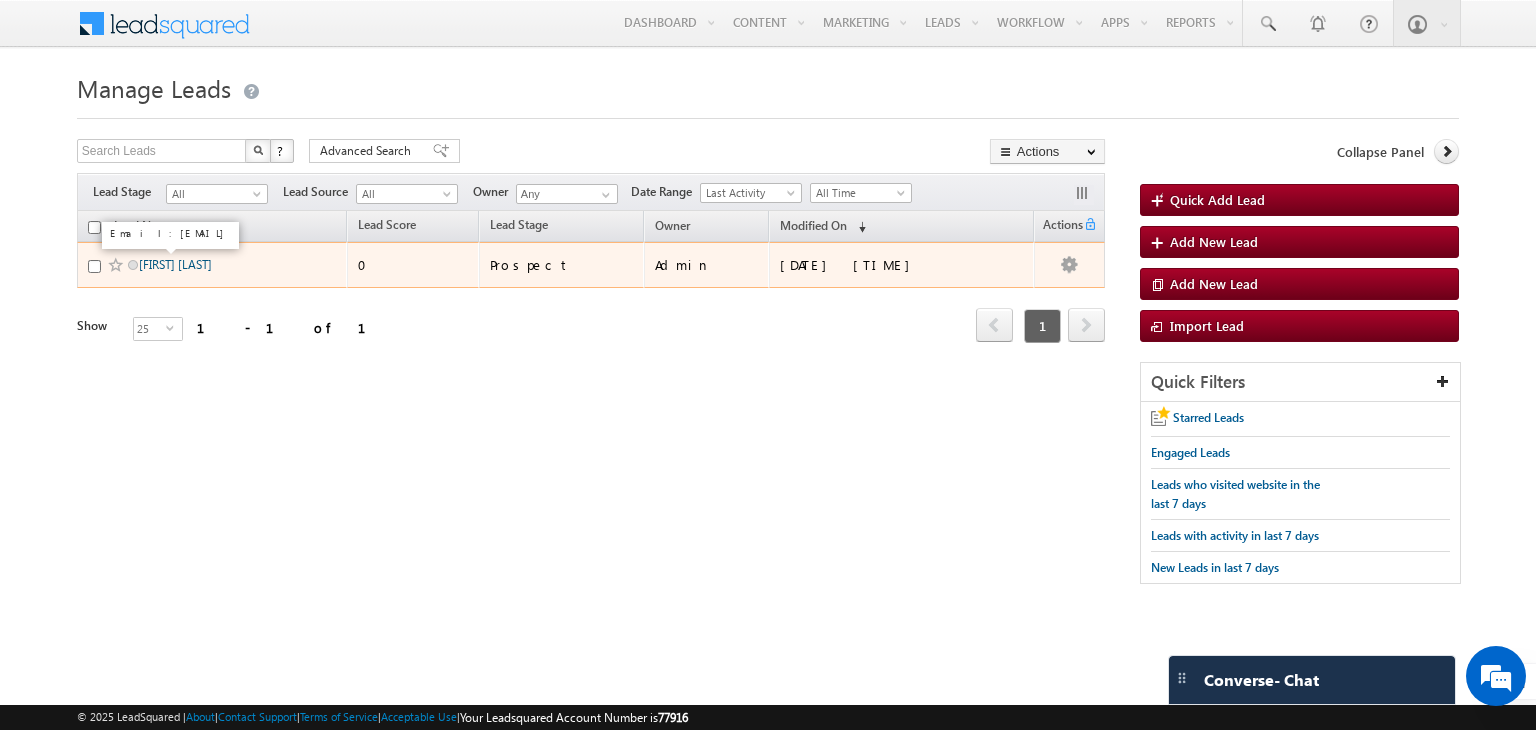 click on "[FIRST] [LAST]" at bounding box center [175, 264] 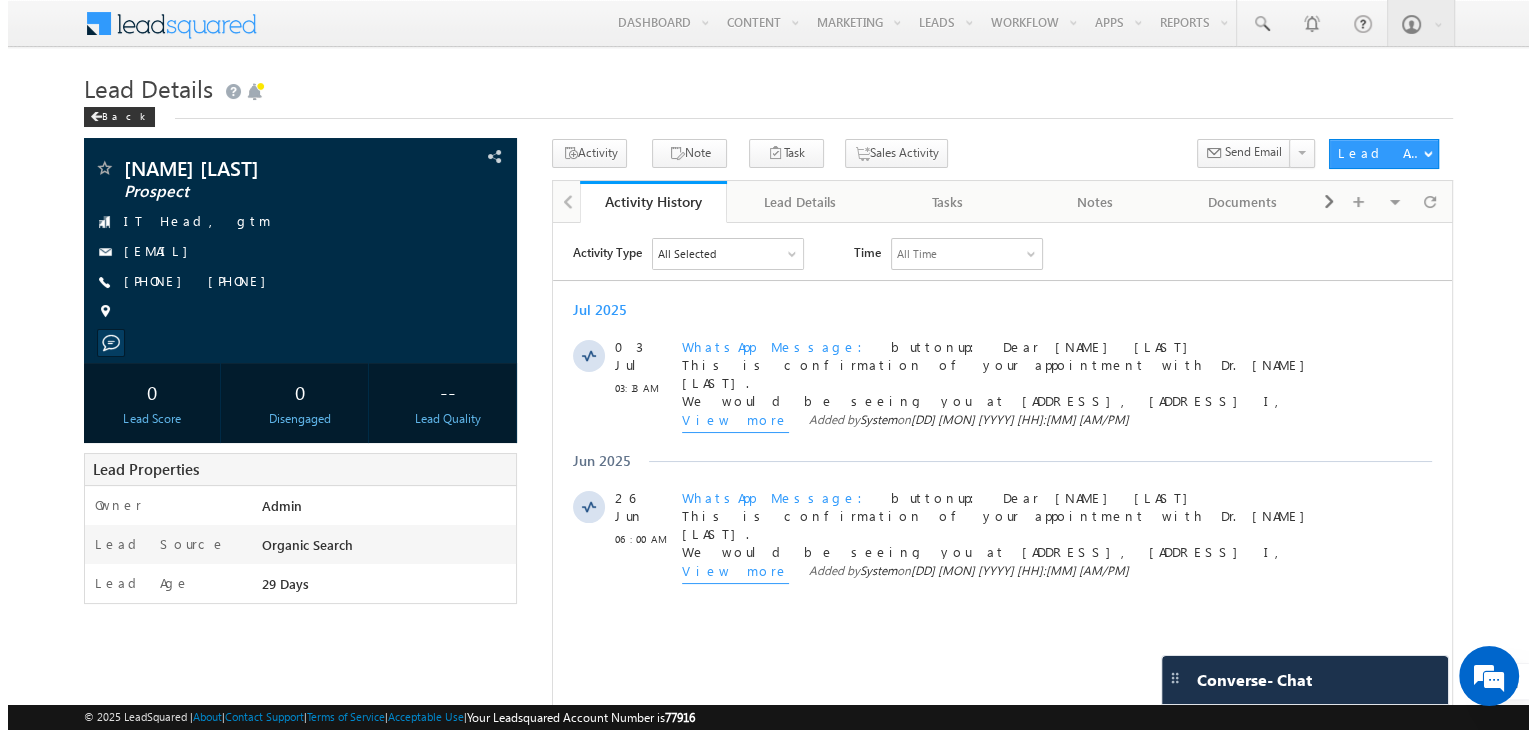 scroll, scrollTop: 0, scrollLeft: 0, axis: both 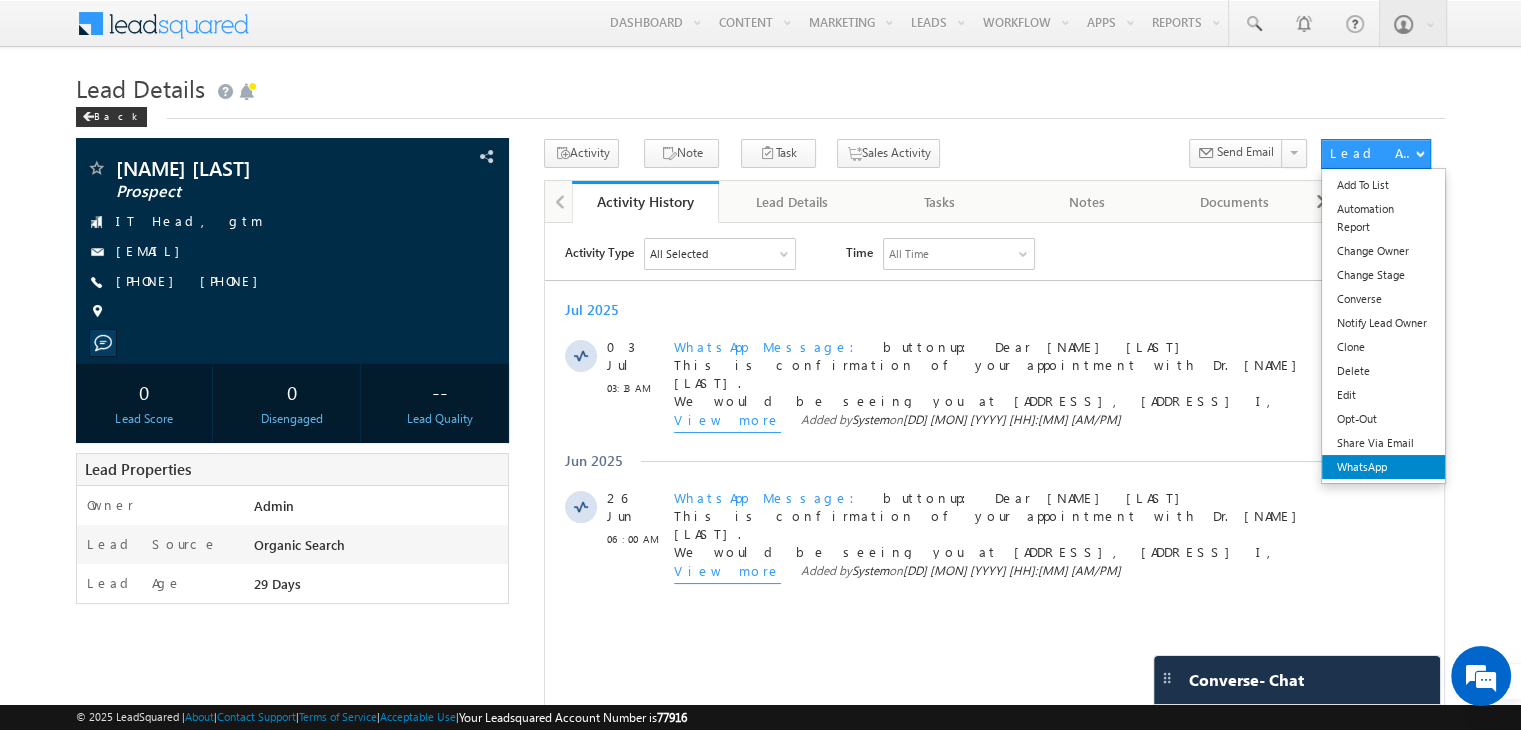 click on "WhatsApp" at bounding box center [1383, 467] 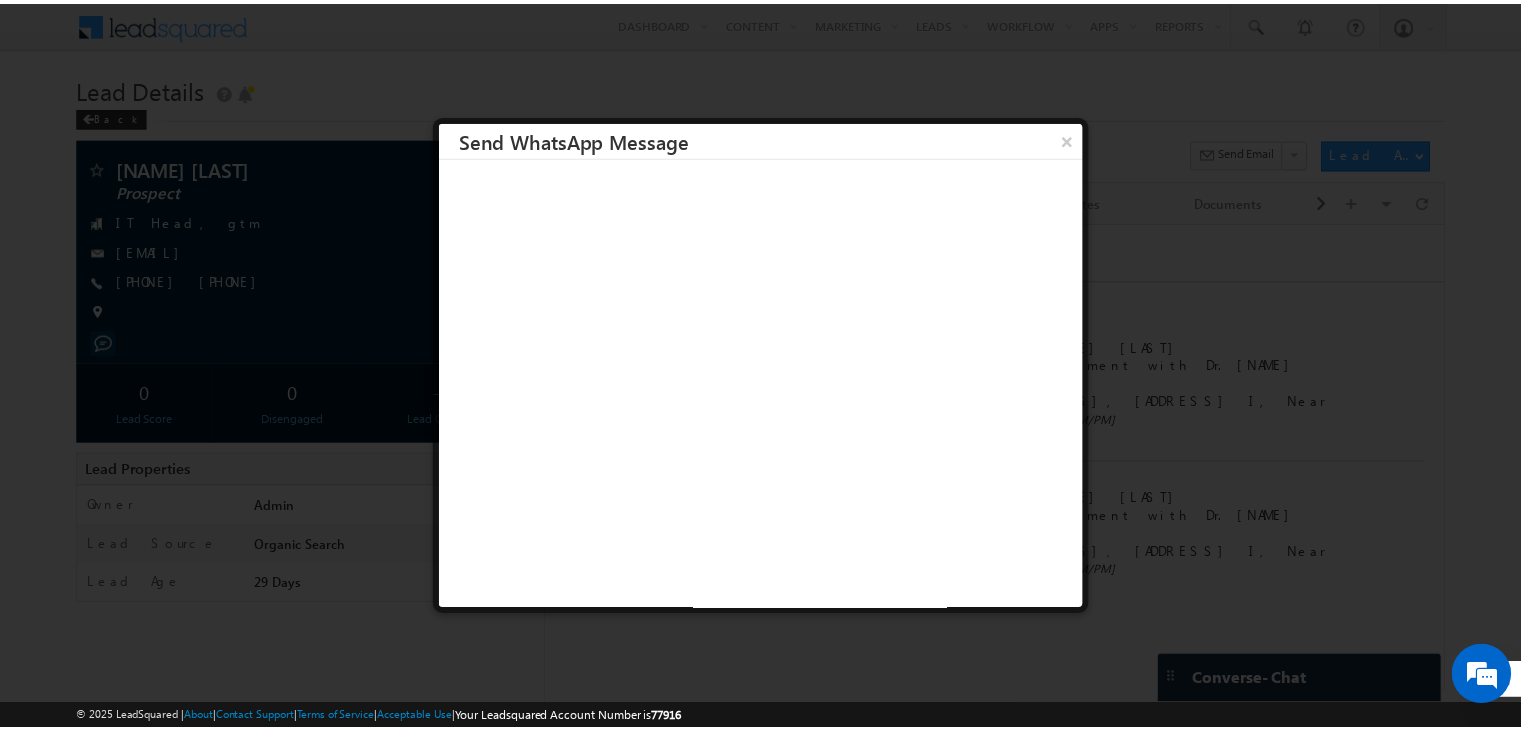 scroll, scrollTop: 0, scrollLeft: 0, axis: both 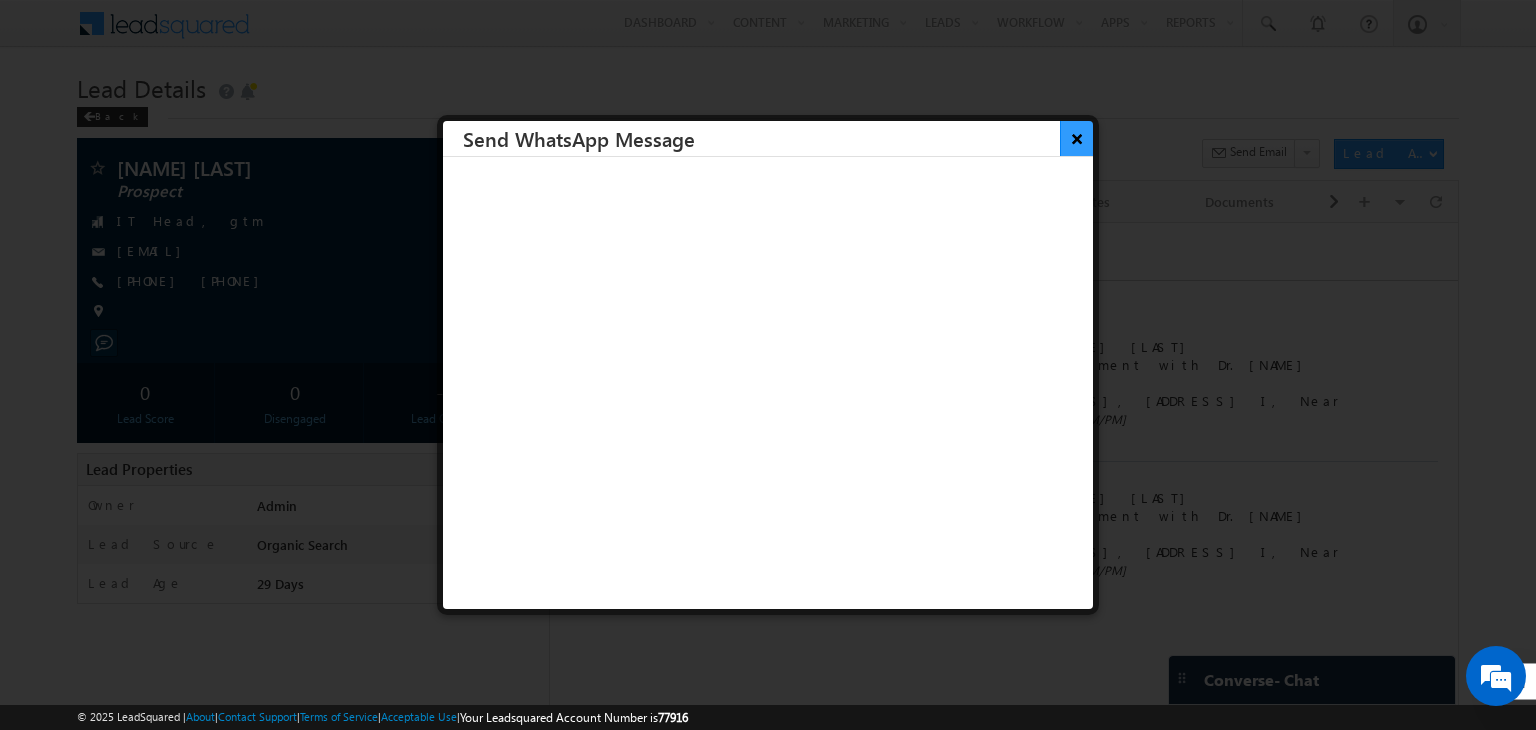 click on "×" at bounding box center (1076, 138) 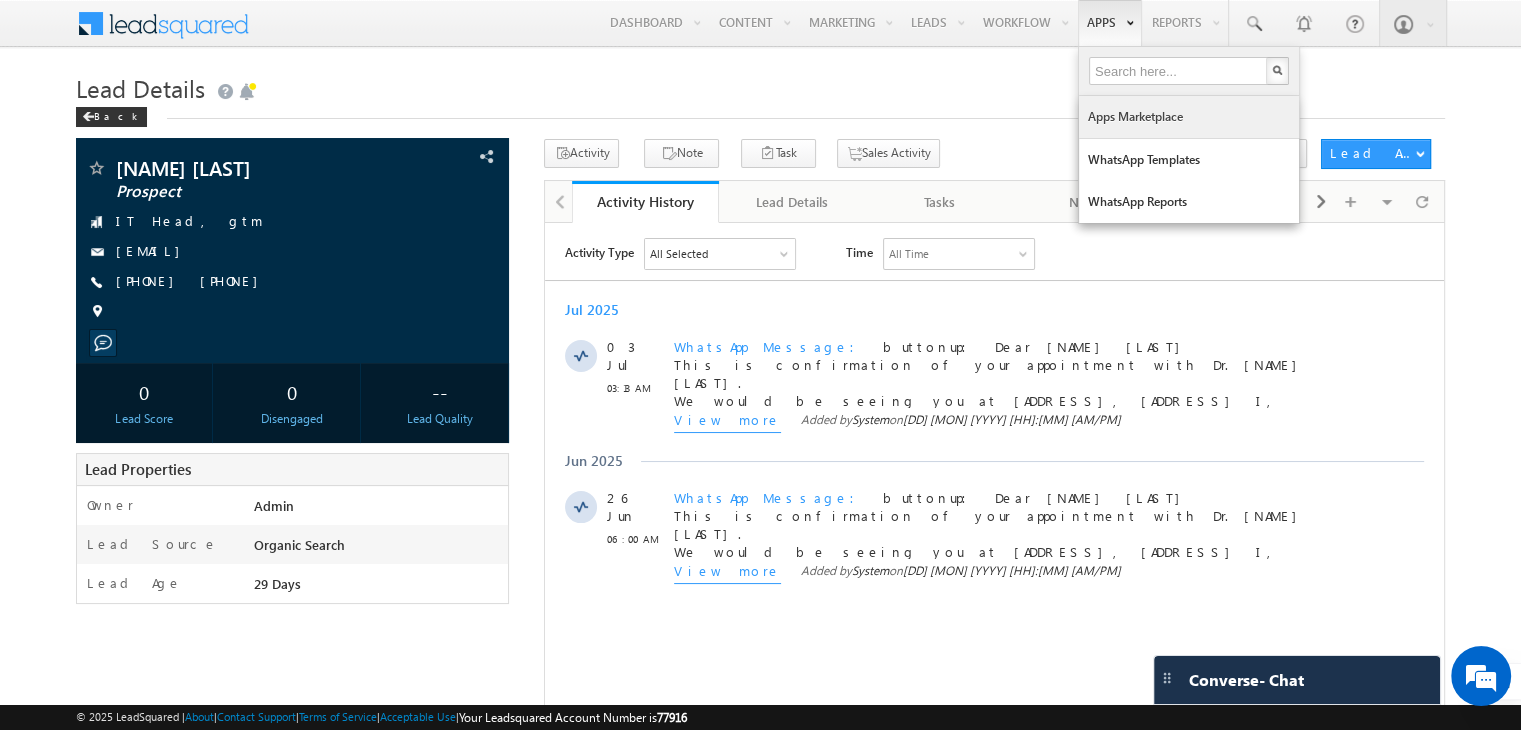 click on "Apps Marketplace" at bounding box center (1189, 117) 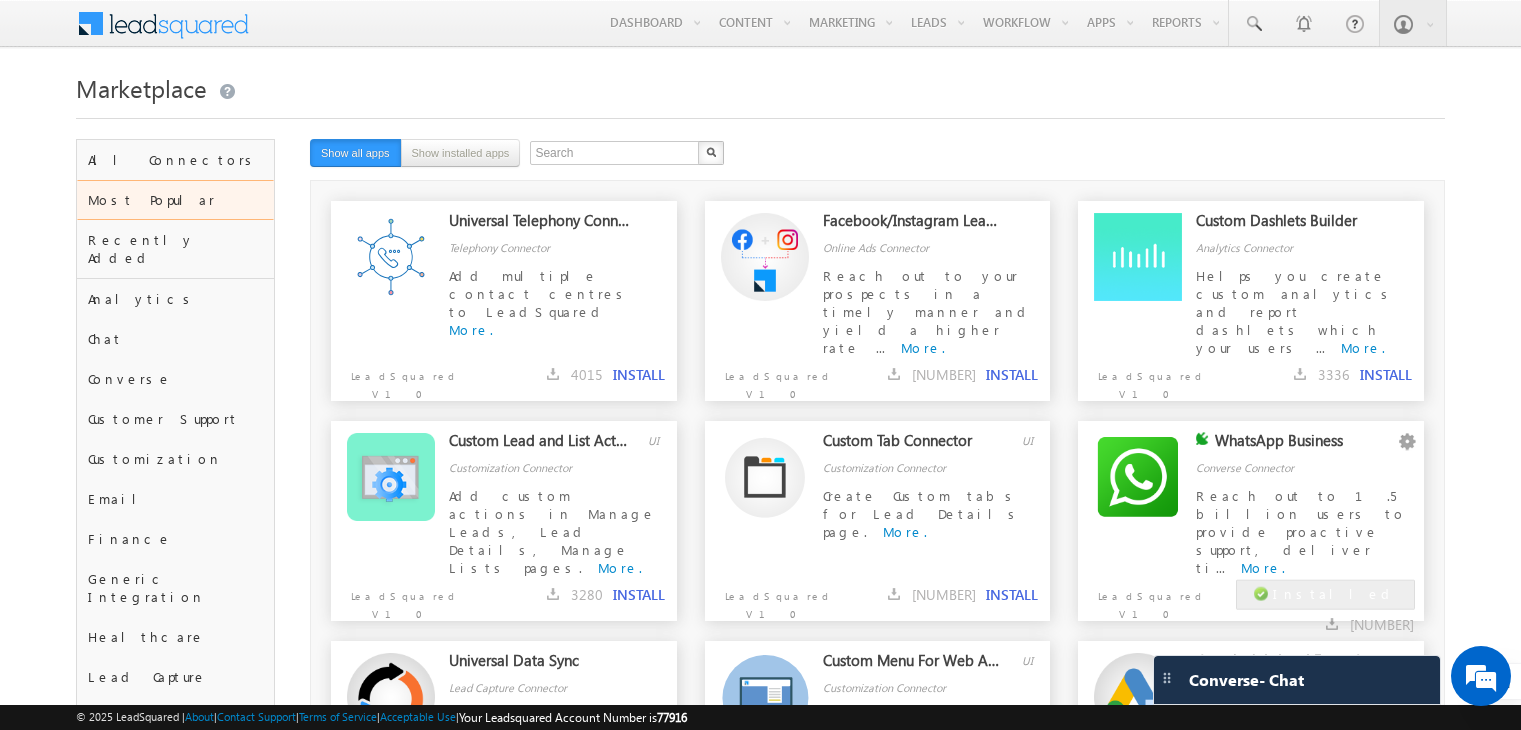 scroll, scrollTop: 0, scrollLeft: 0, axis: both 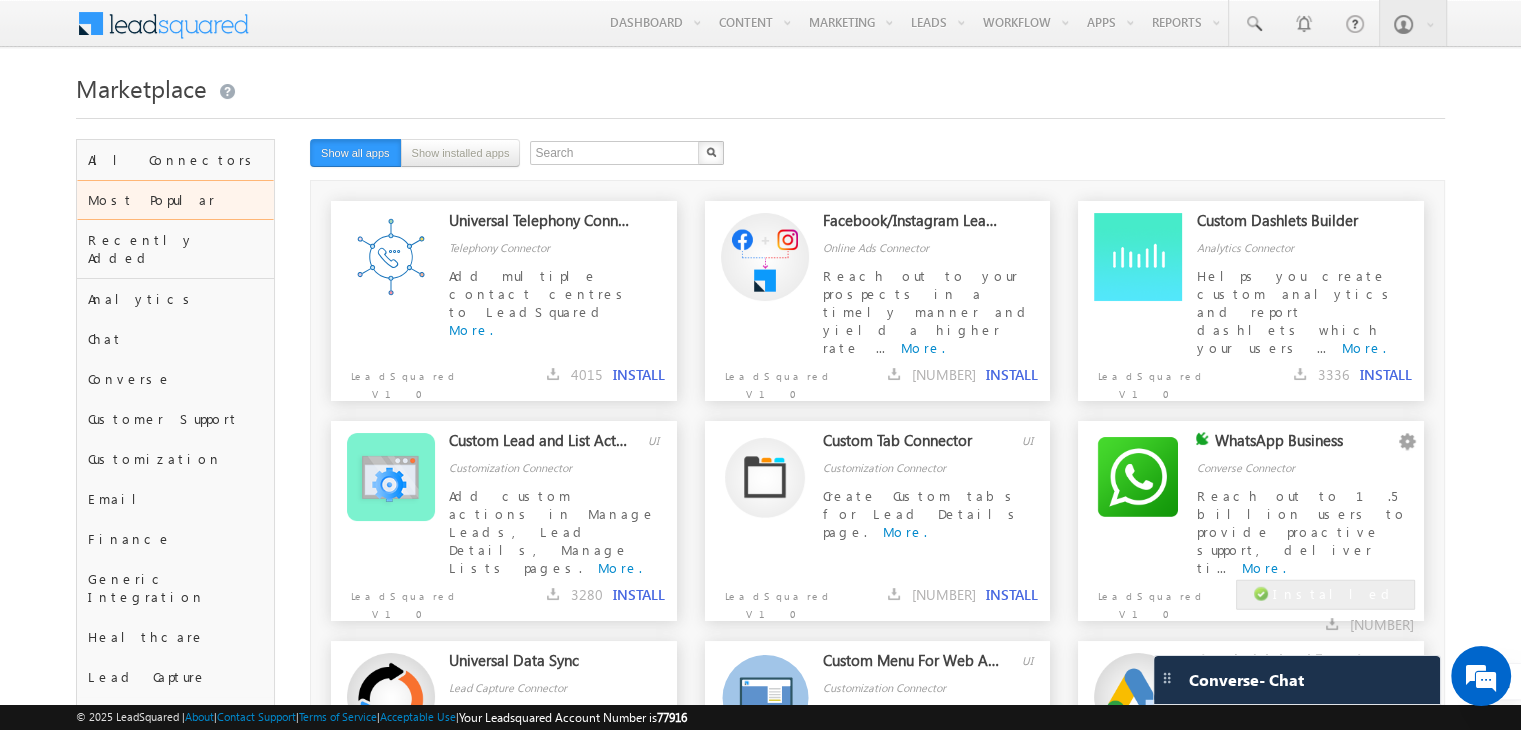 click on "Converse Connector" at bounding box center (1304, 454) 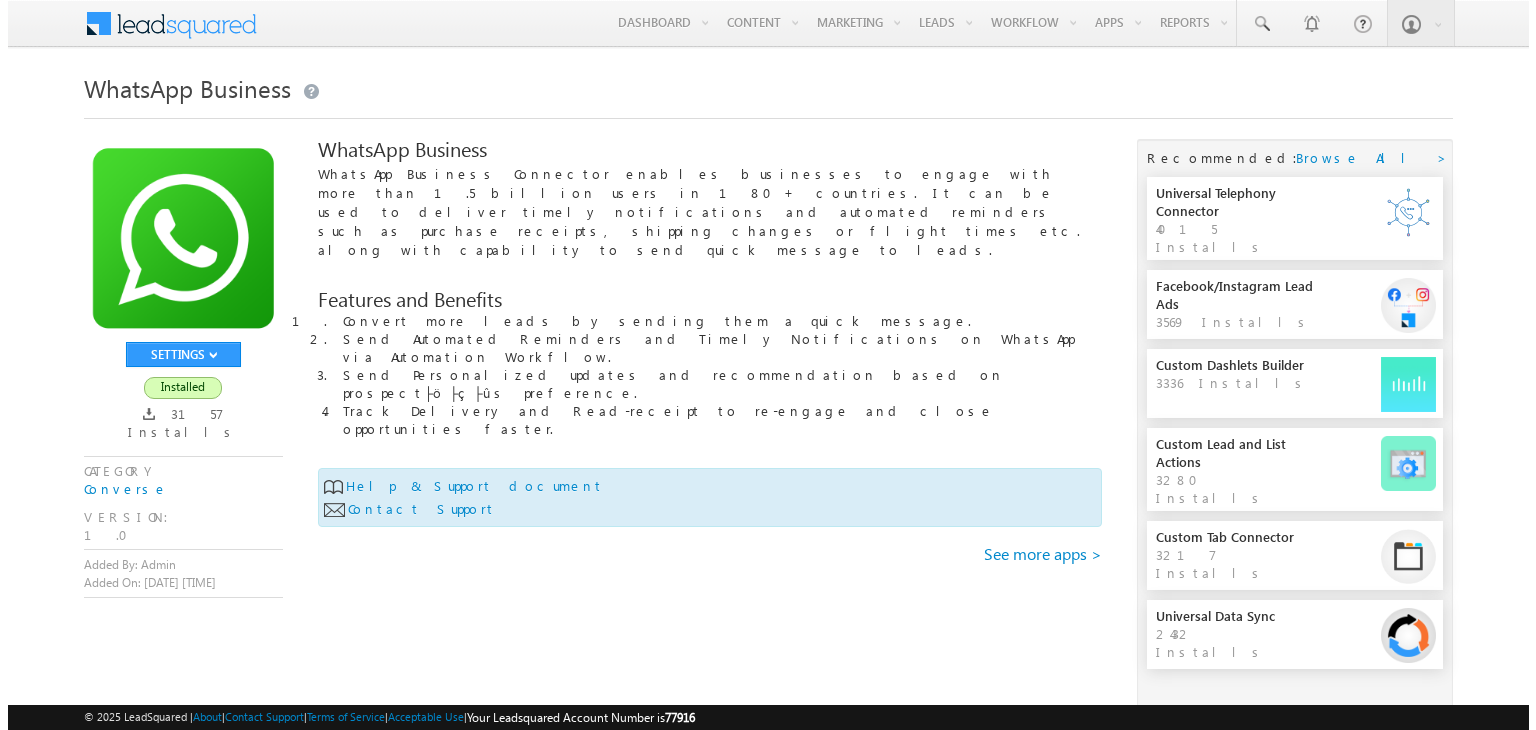scroll, scrollTop: 0, scrollLeft: 0, axis: both 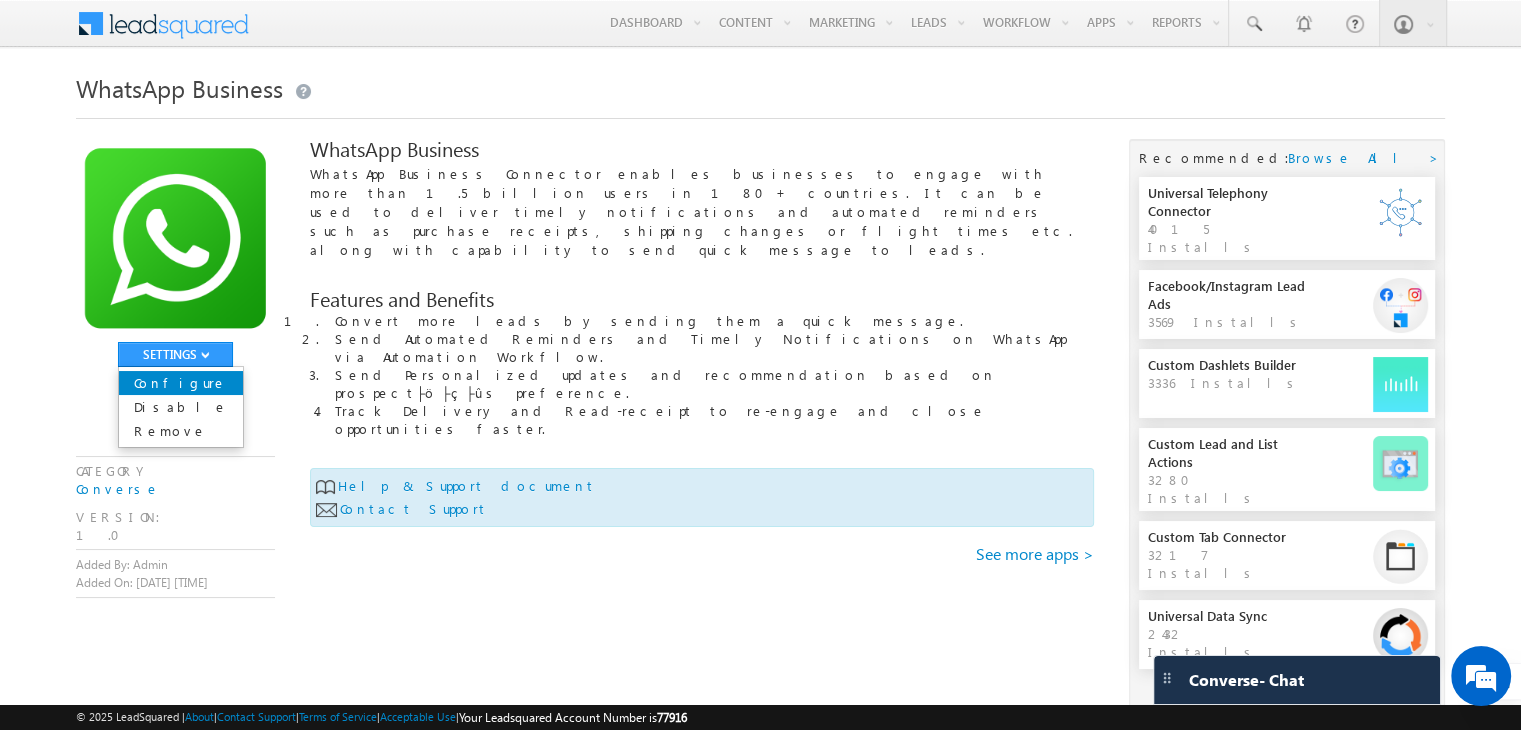 click on "Configure" at bounding box center (181, 383) 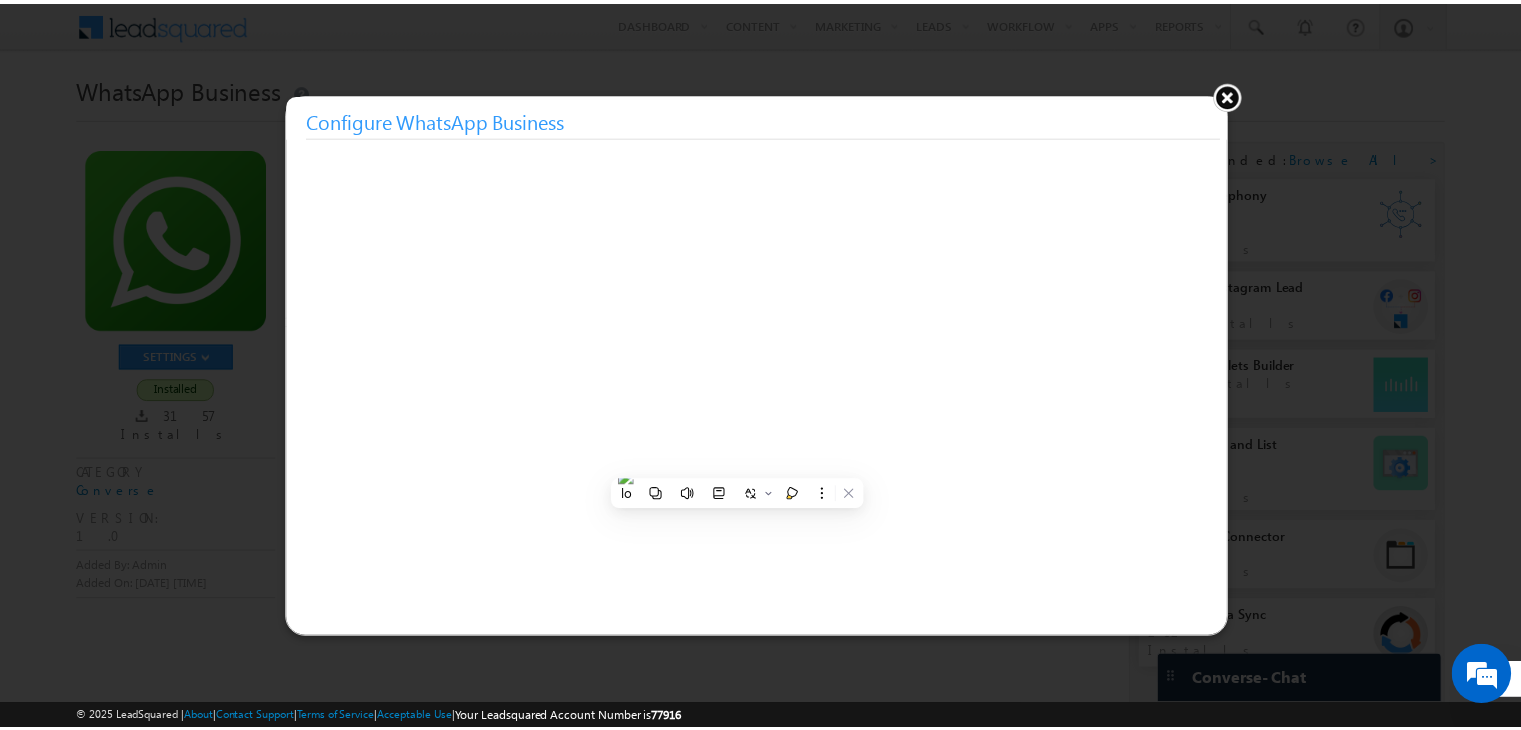 scroll, scrollTop: 0, scrollLeft: 0, axis: both 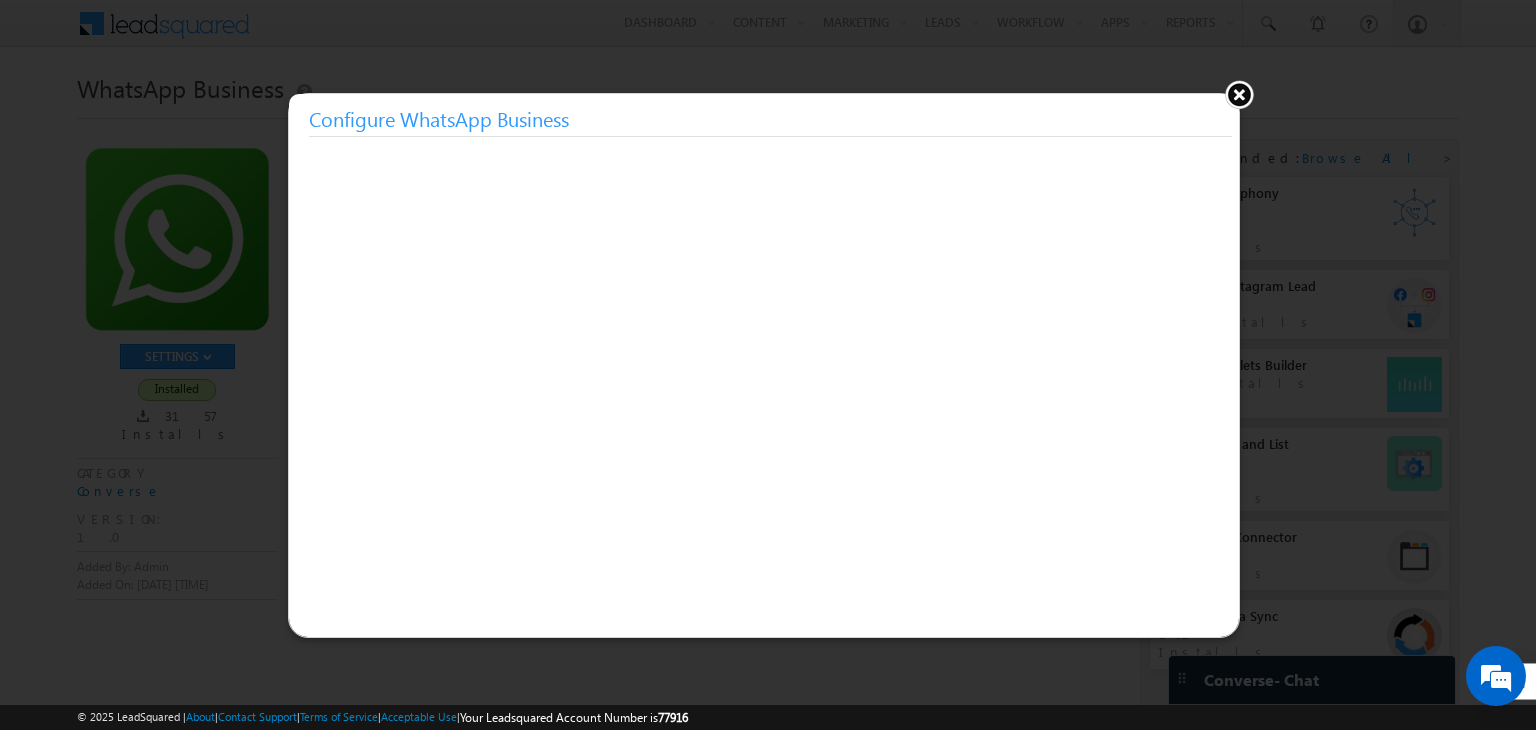 click at bounding box center (1239, 94) 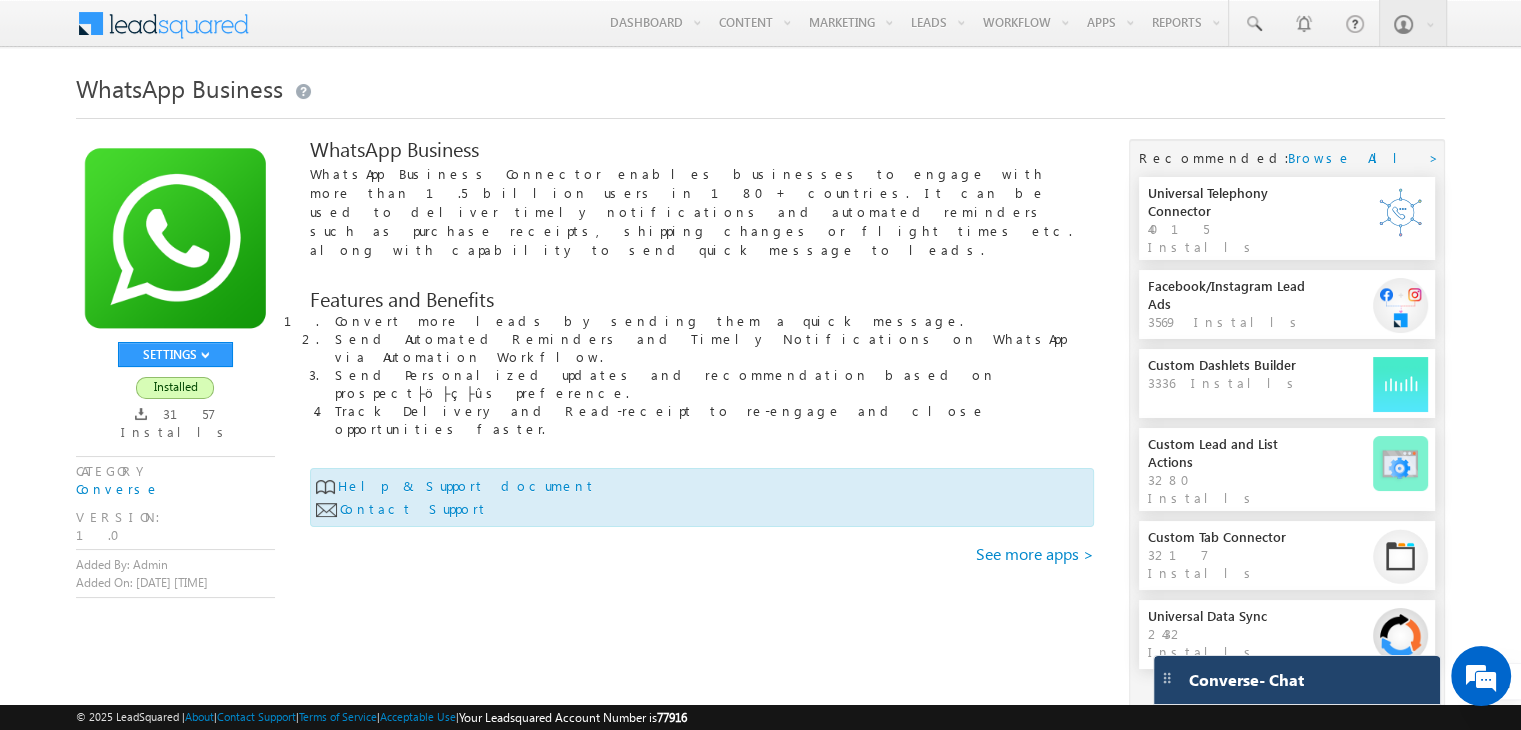 click on "Converse  - Chat" at bounding box center (1246, 680) 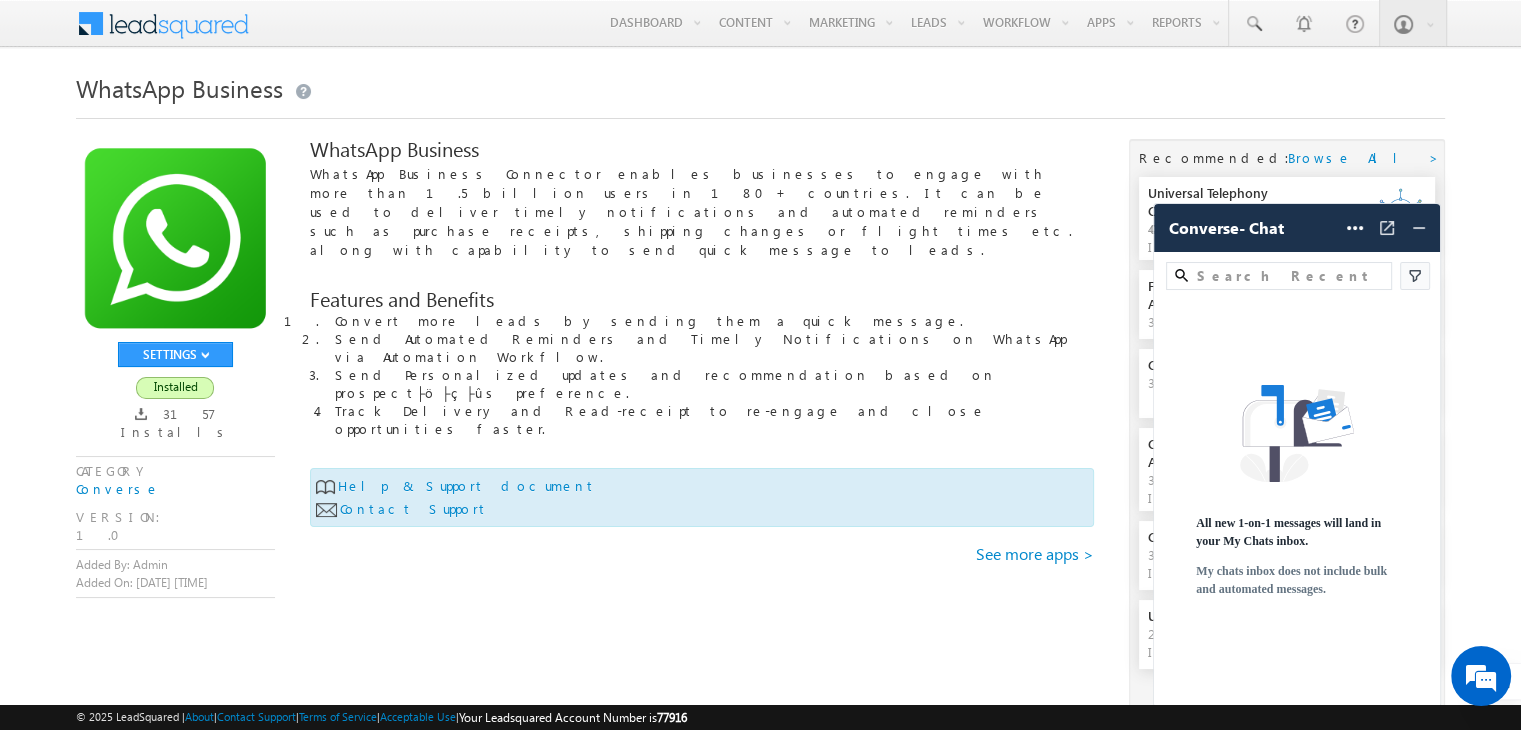 click at bounding box center (1279, 276) 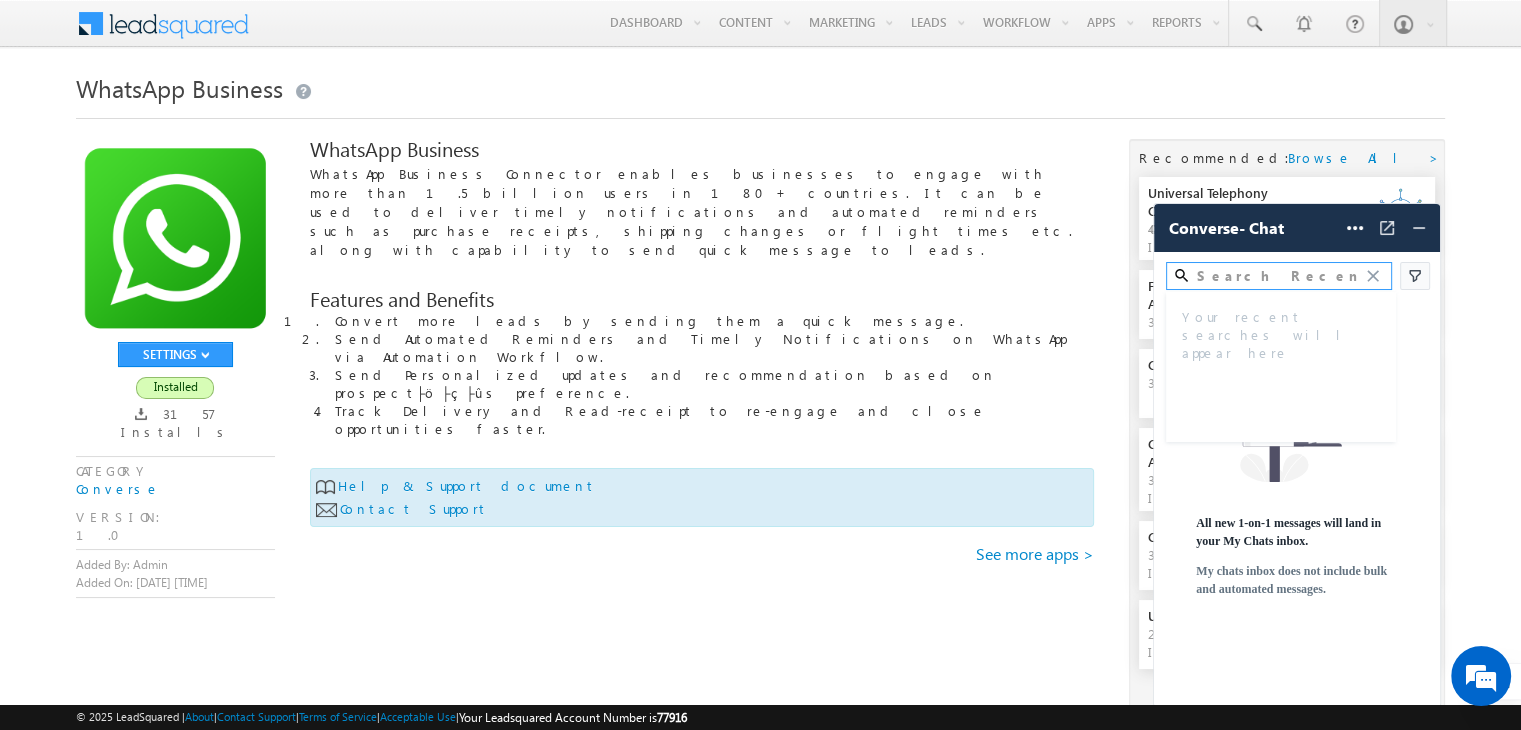 click at bounding box center (1278, 276) 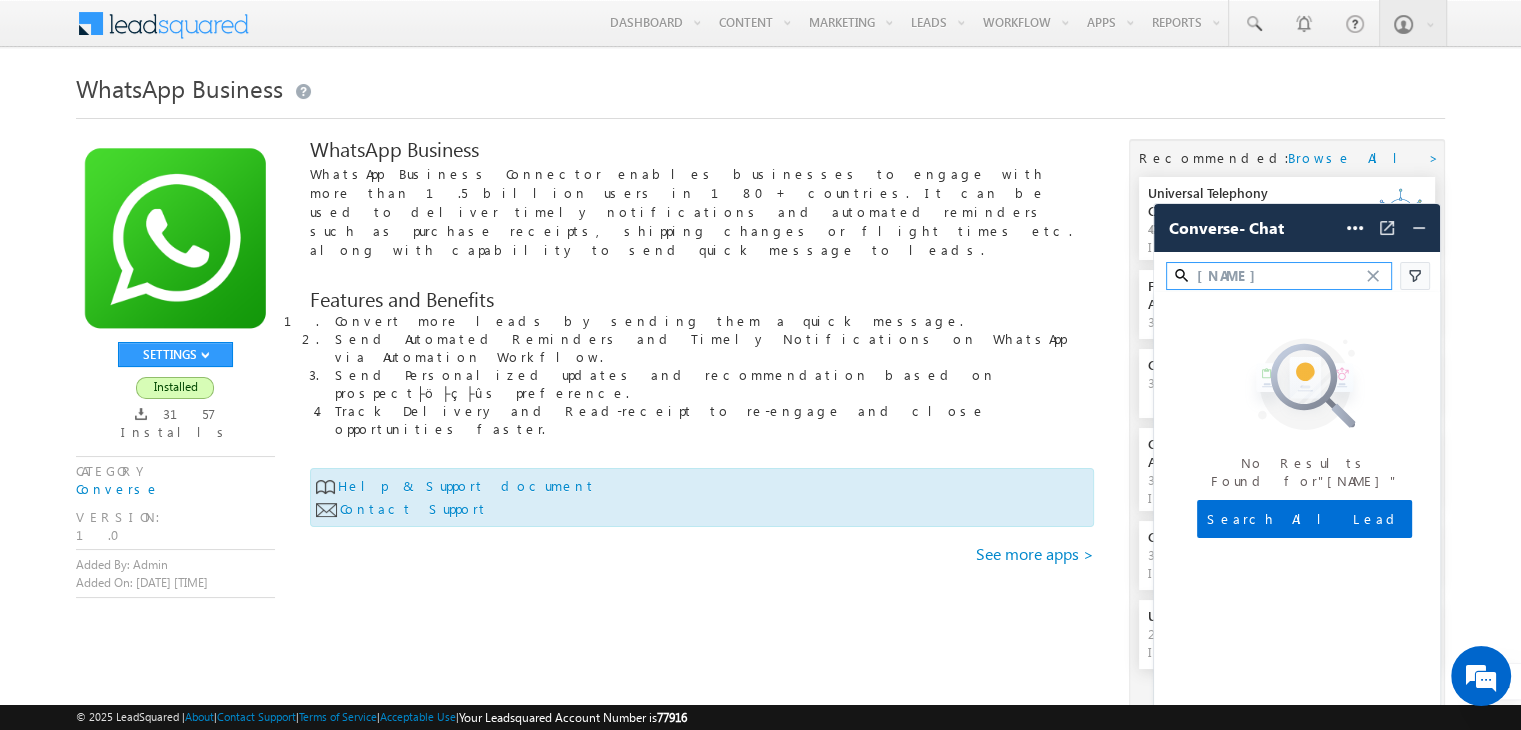 type on "laxman" 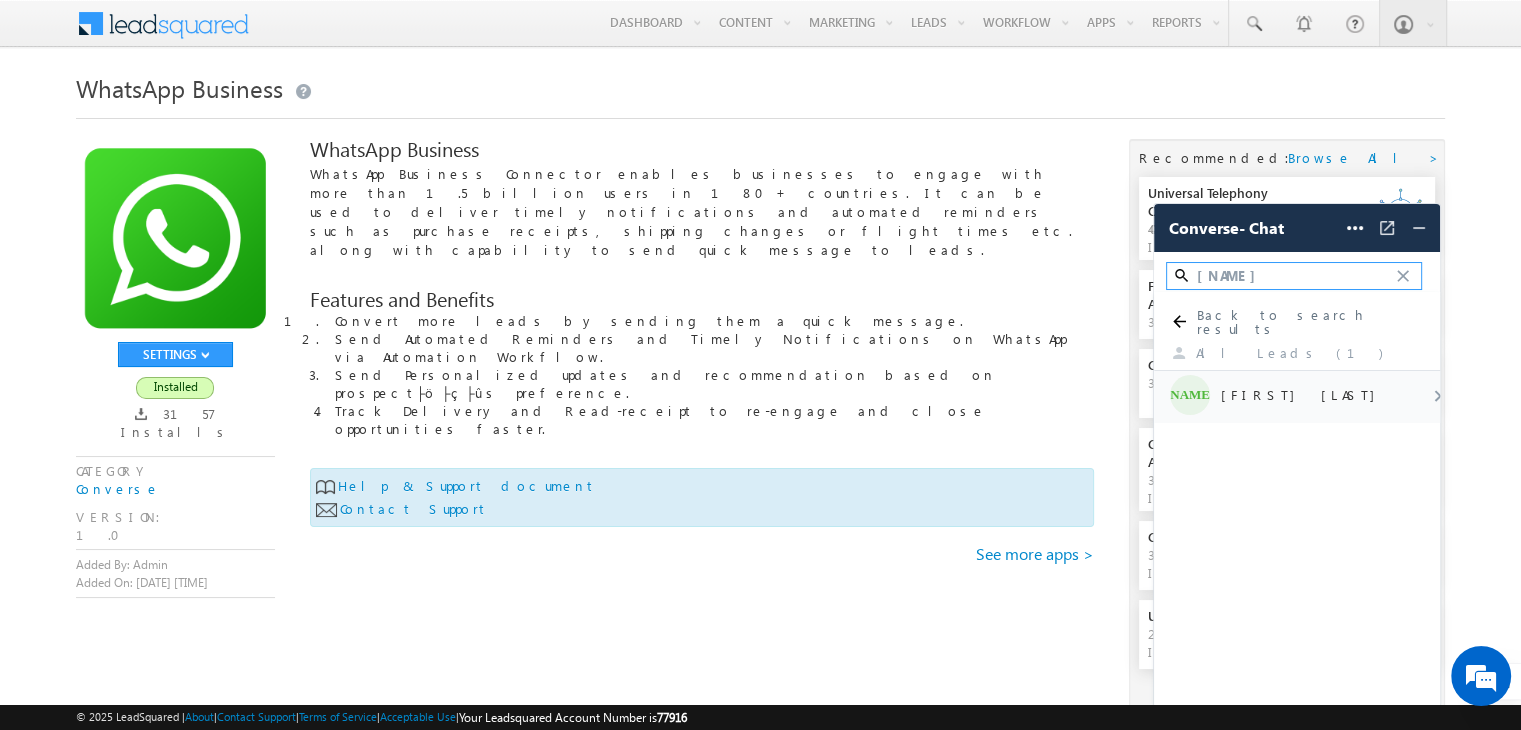 click on "[FIRST] [LAST]" at bounding box center (1326, 395) 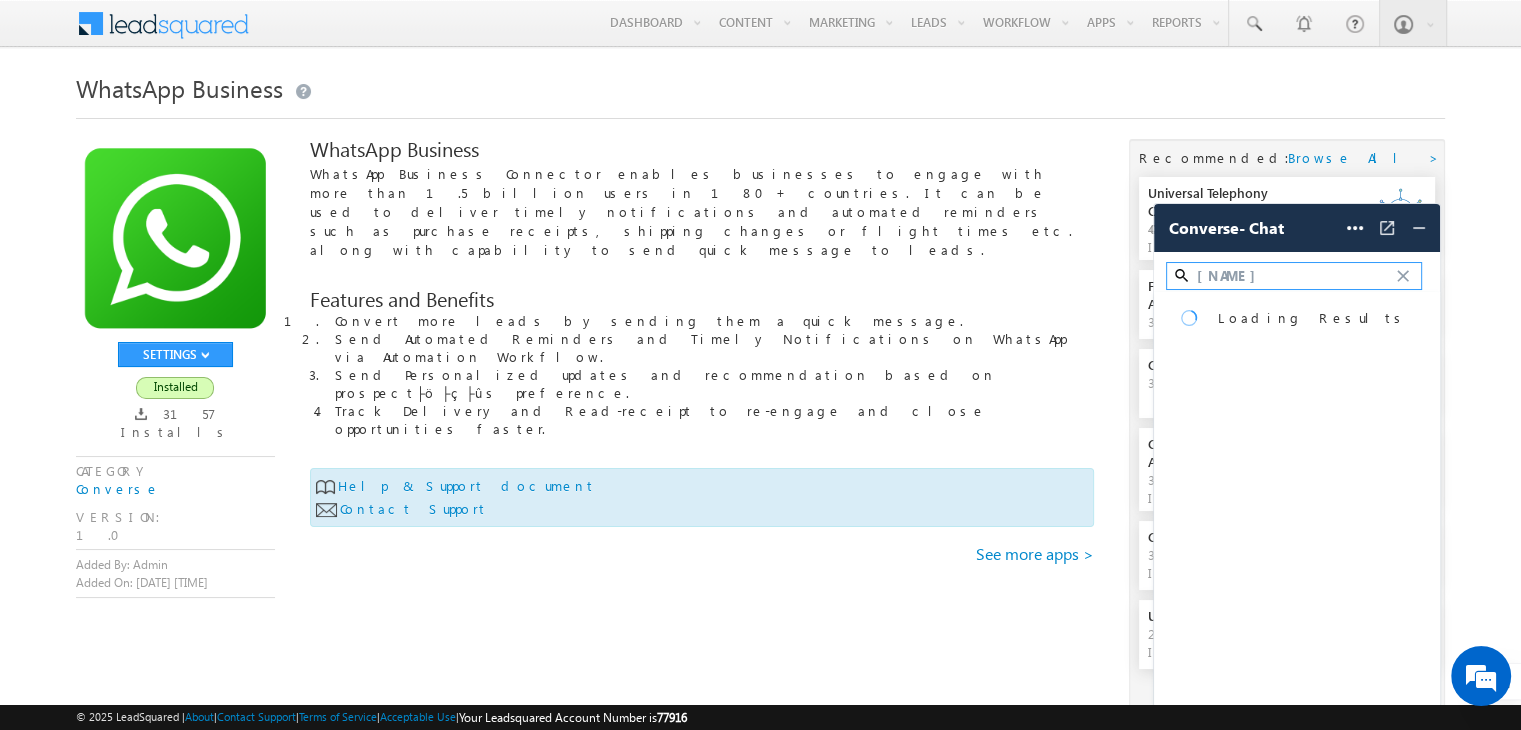 type 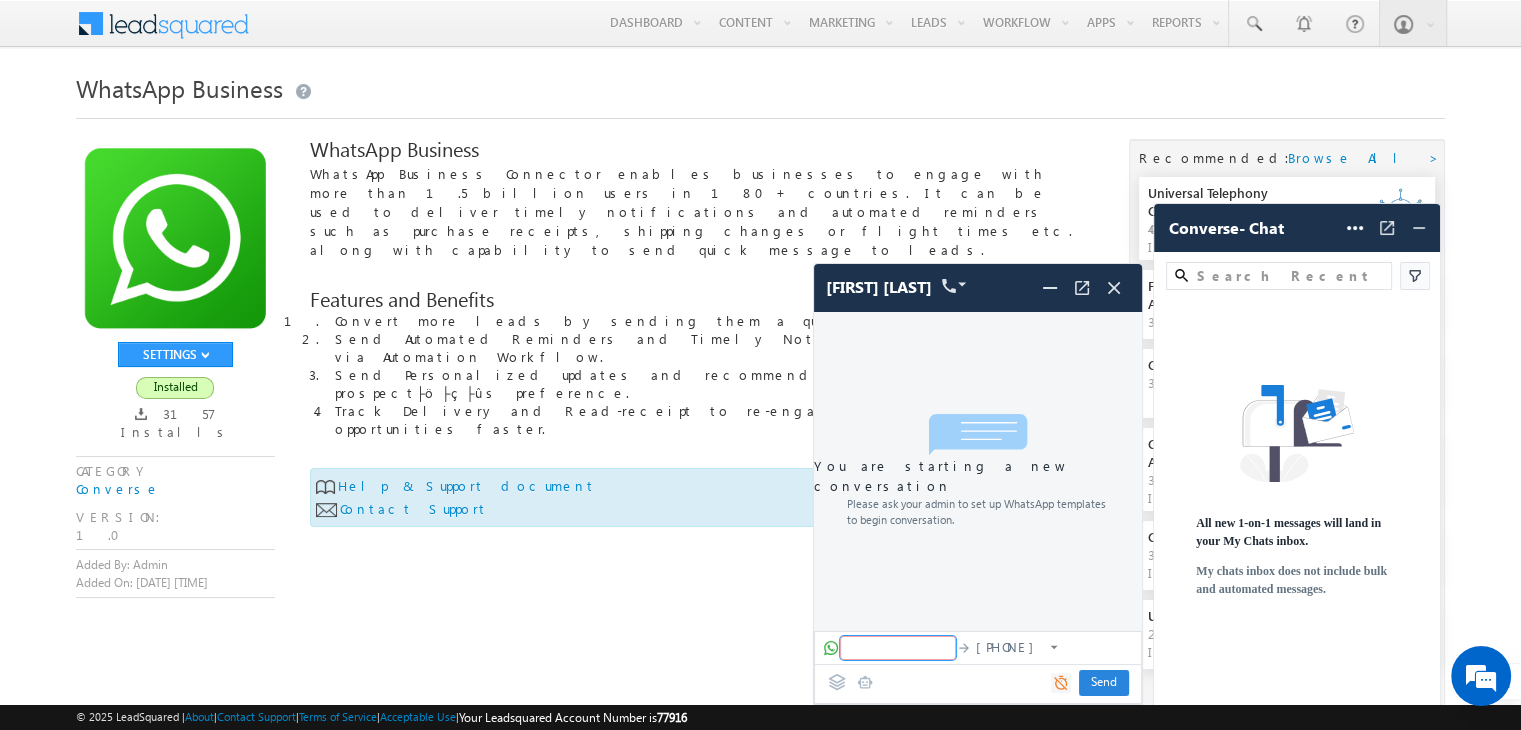 click at bounding box center (898, 648) 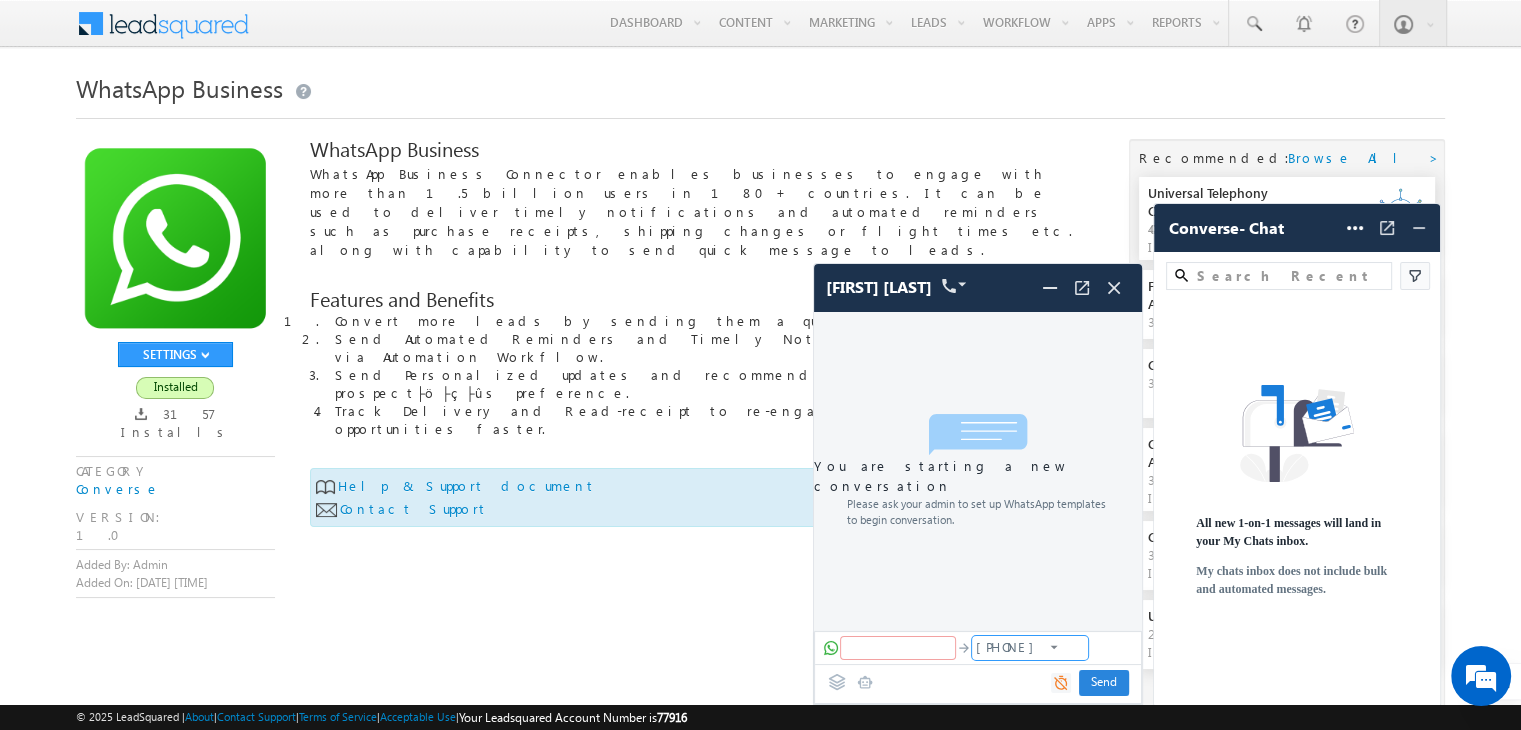 click on "+91-8168748728" at bounding box center [1010, 647] 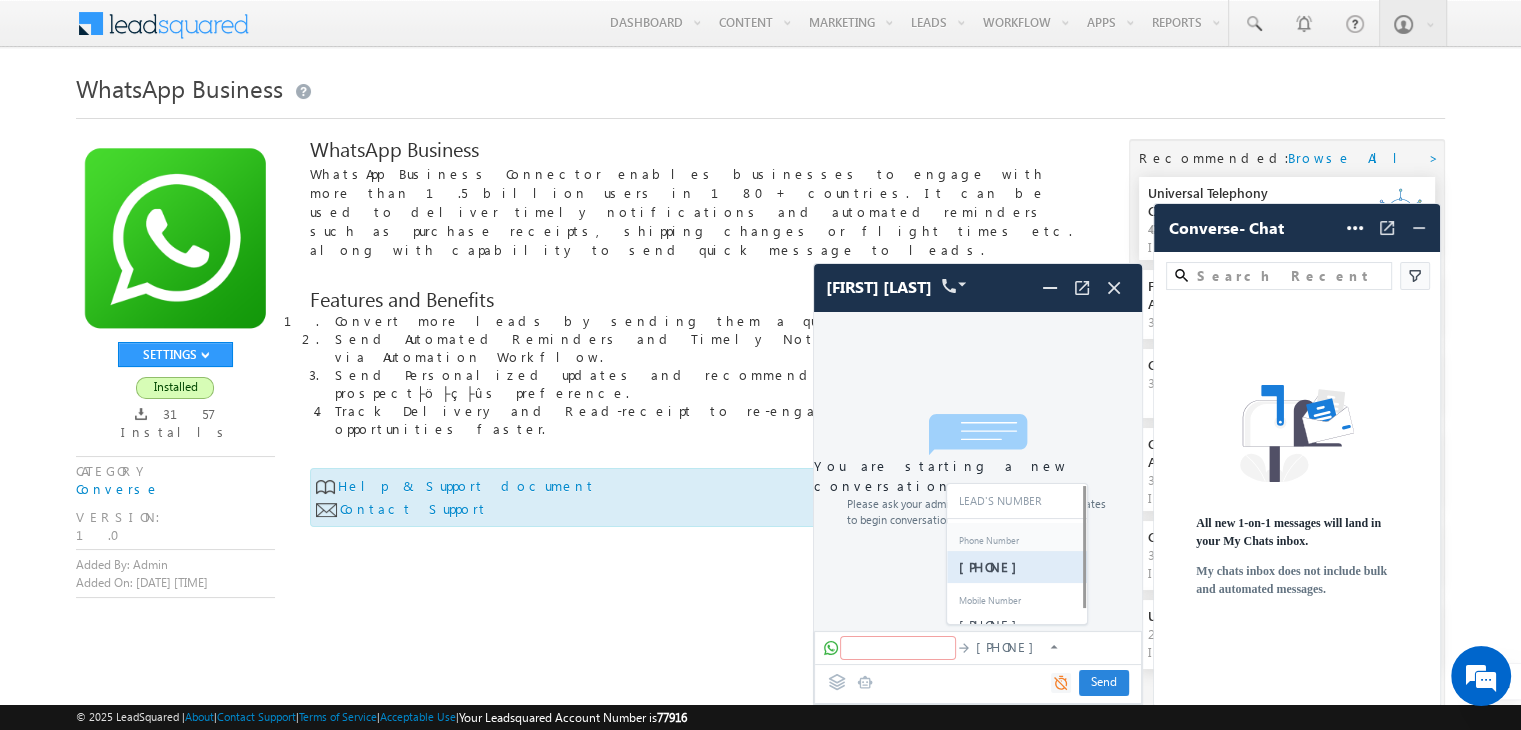 scroll, scrollTop: 16, scrollLeft: 0, axis: vertical 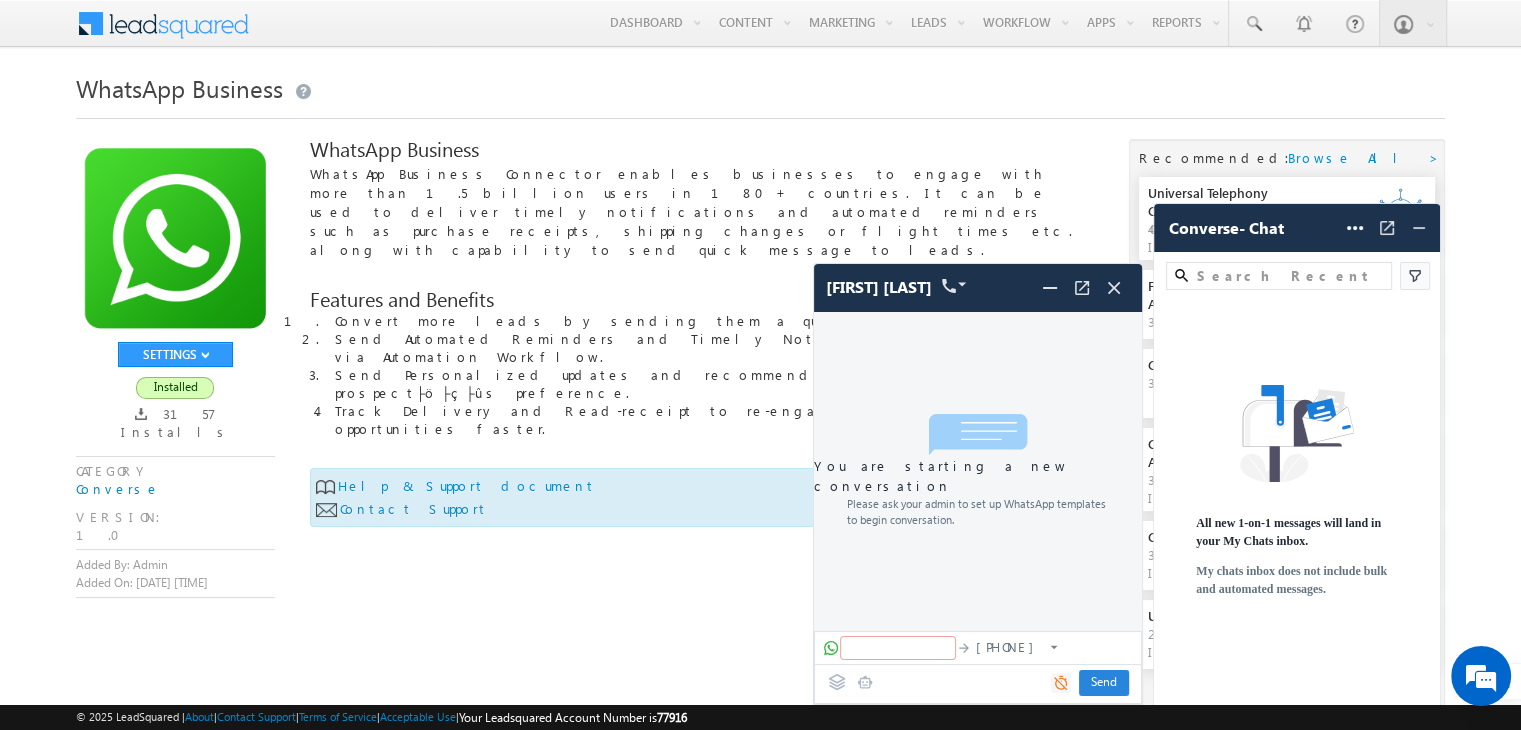 click on "You are starting a new conversation Please ask your admin to set up WhatsApp templates to begin conversation. +91-8168748728 Send Send" at bounding box center (978, 508) 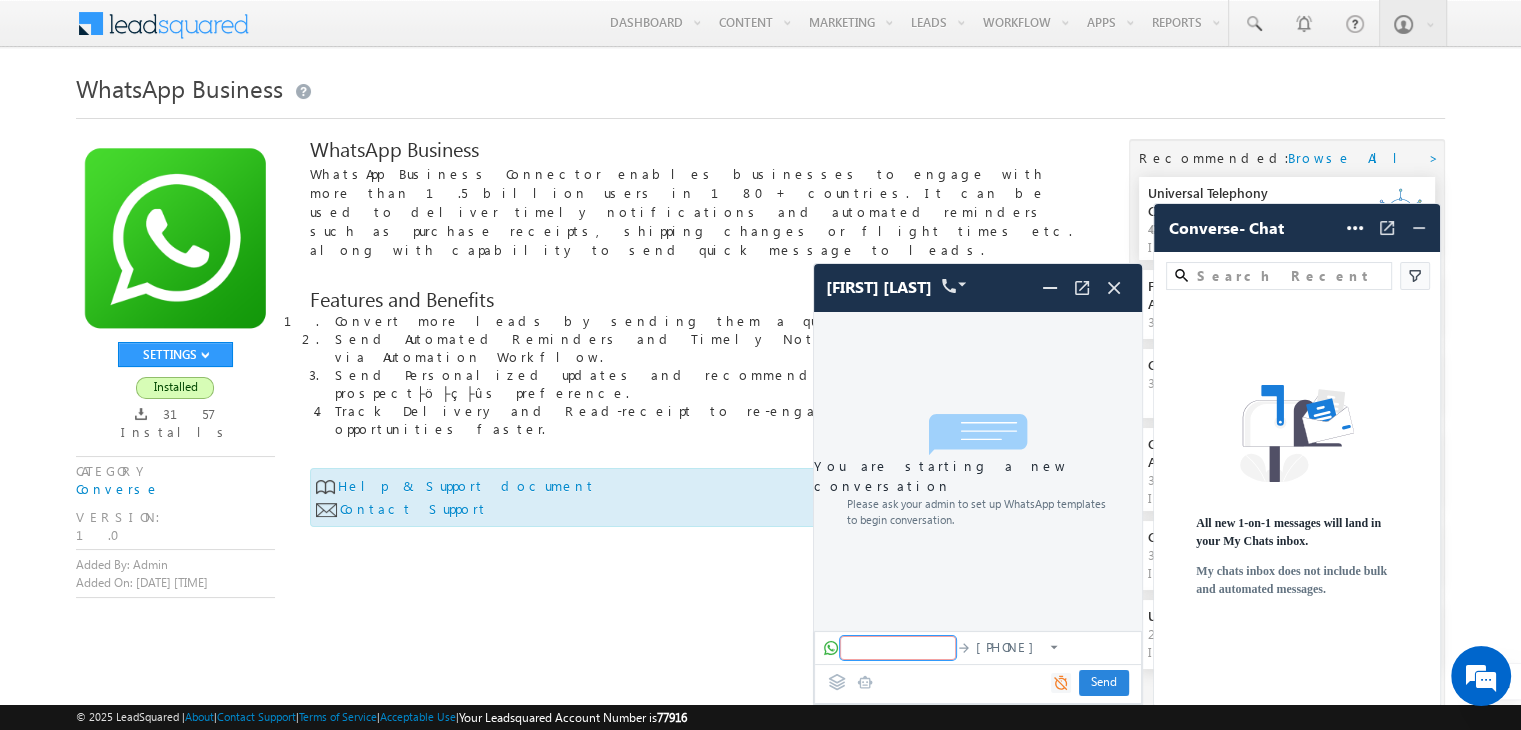 click at bounding box center (898, 648) 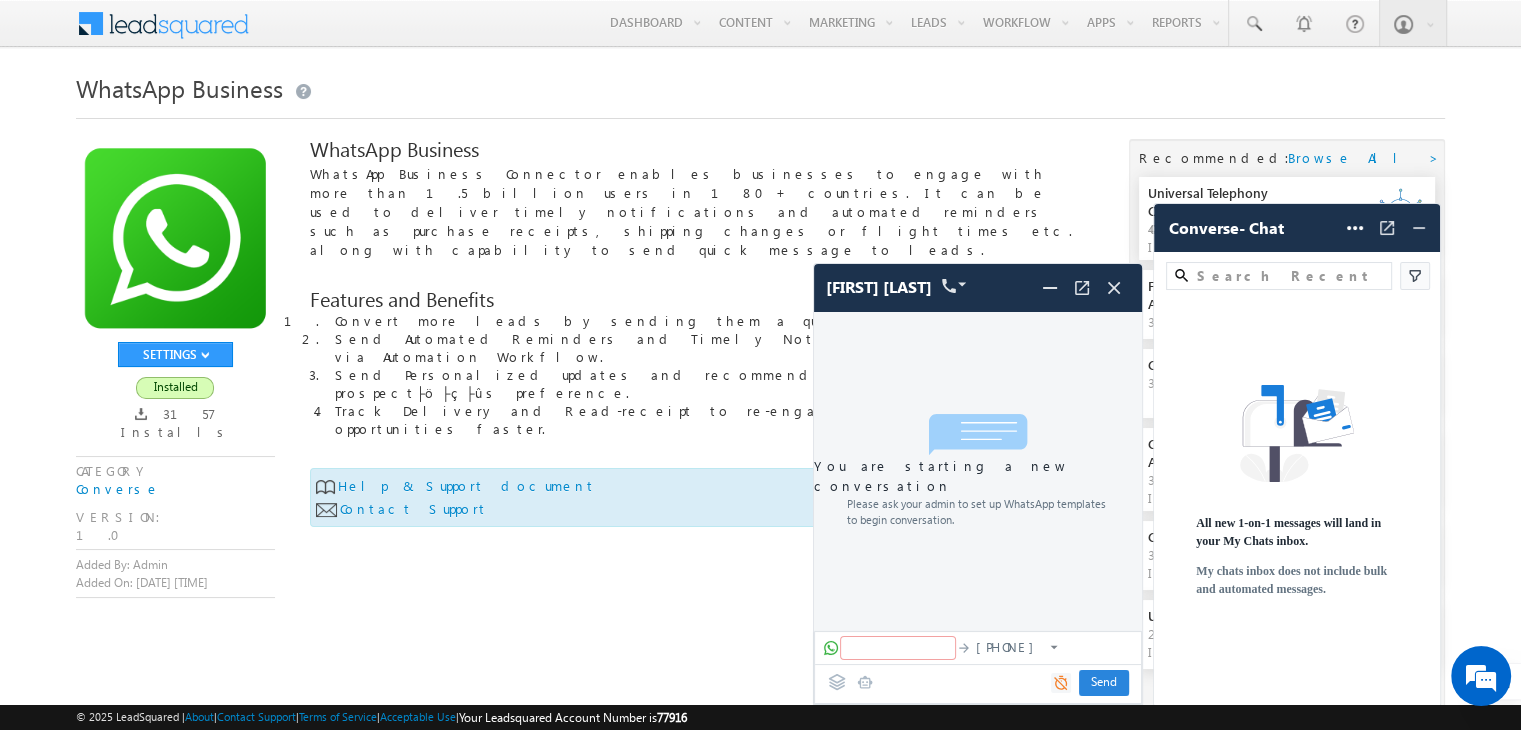 click on "WhatsApp Business
WhatsApp Business Connector enables businesses to engage with more than 1.5 billion users in 180+ countries. It can be used to deliver timely notifications and automated reminders such as purchase receipts, shipping changes or flight times etc. along with capability to send quick message to leads.
Features and Benefits
Convert more leads by sending them a quick message.   Send Automated Reminders and Timely Notifications on WhatsApp via Automation Workflow. Send Personalized updates and recommendation based on prospect├ö├ç├ûs preference. Track Delivery and Read-receipt to re-engage and close opportunities faster.
Help & Support document
Contact Support" at bounding box center [702, 339] 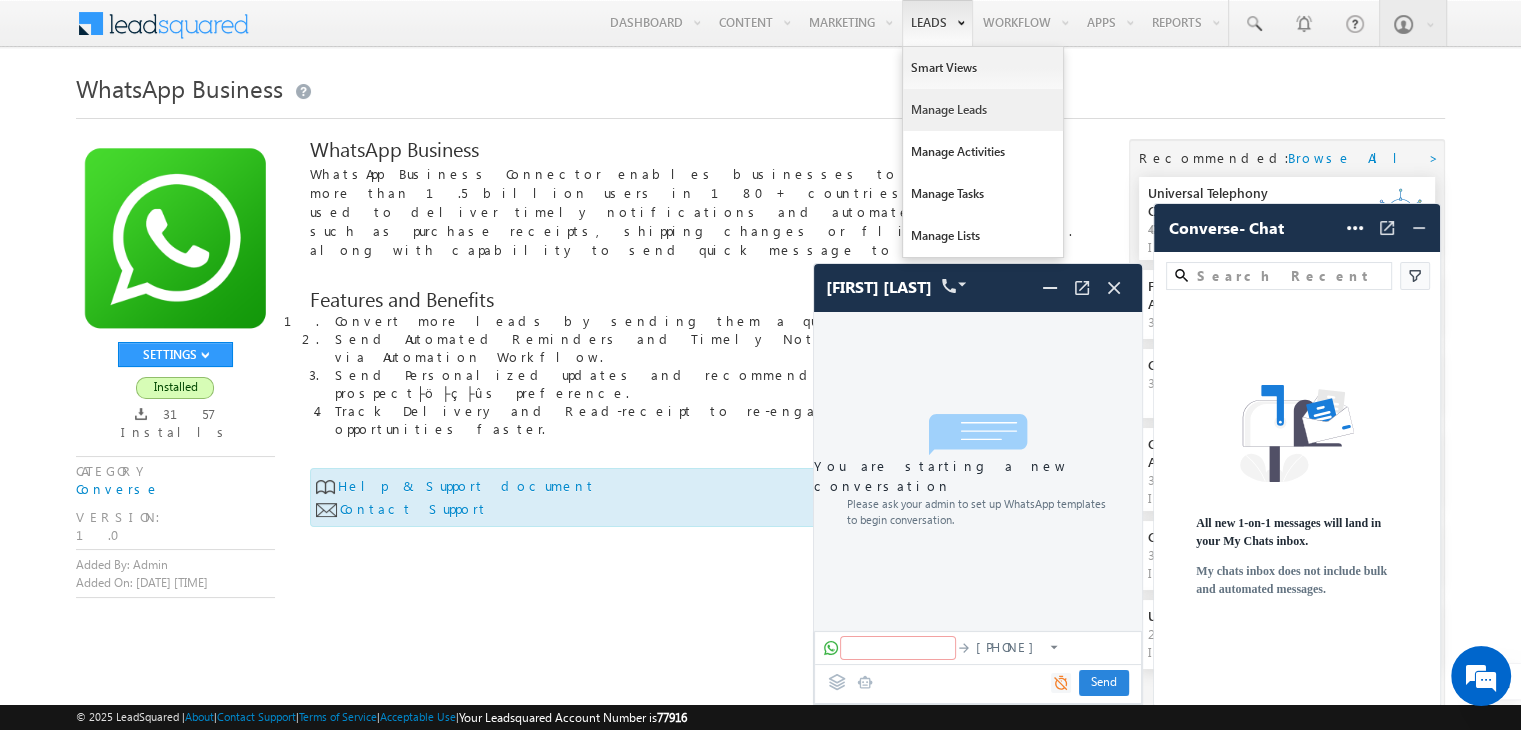 click on "Manage Leads" at bounding box center (983, 110) 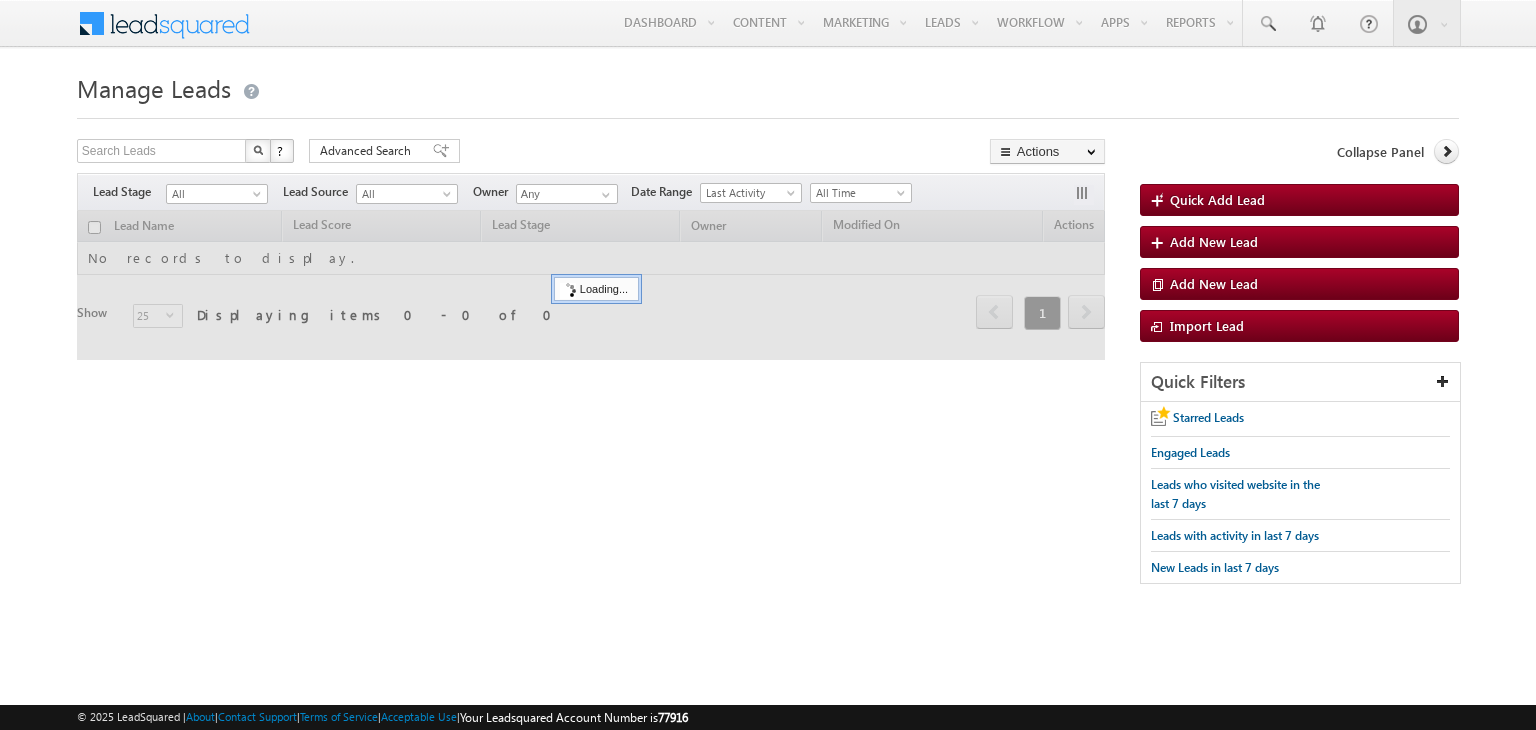 scroll, scrollTop: 0, scrollLeft: 0, axis: both 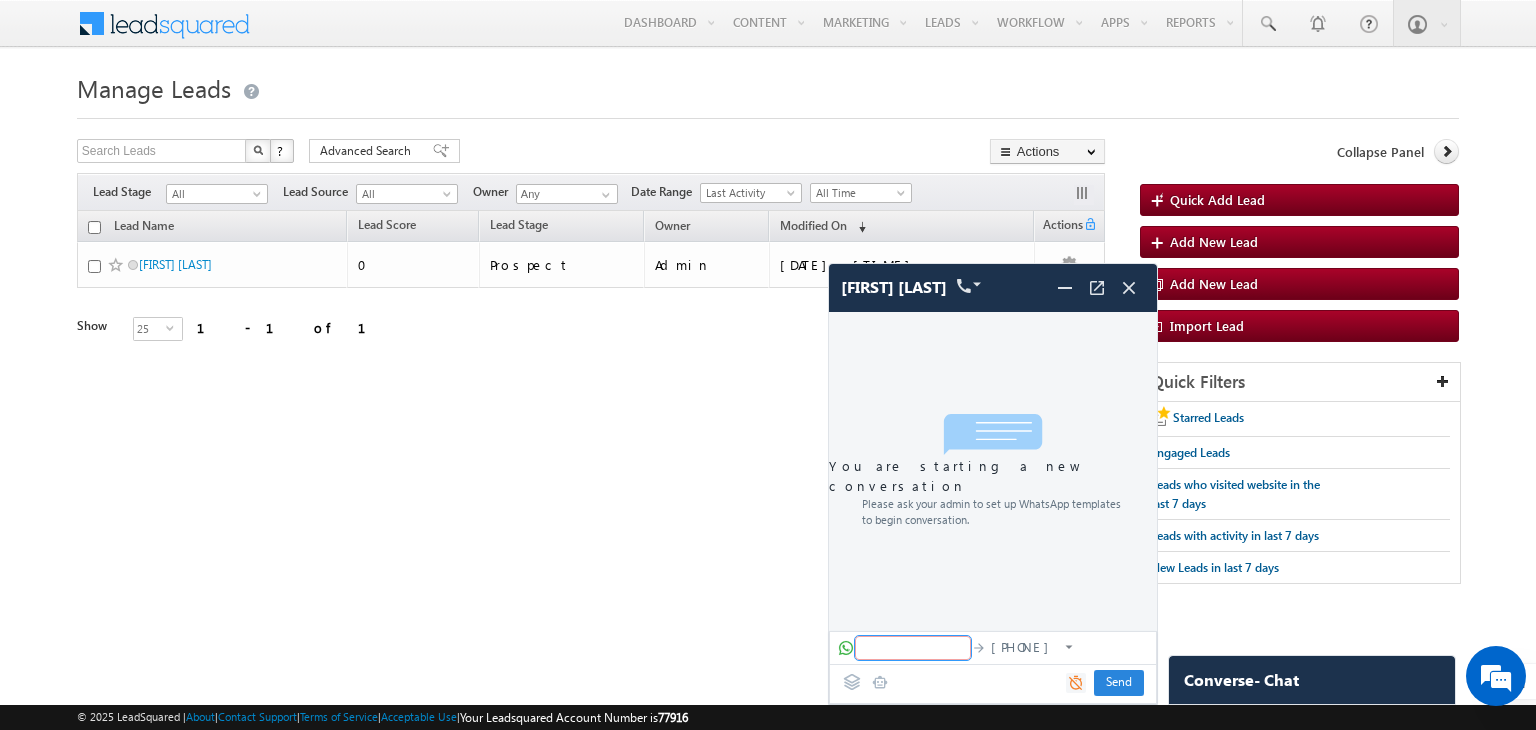 click at bounding box center [913, 648] 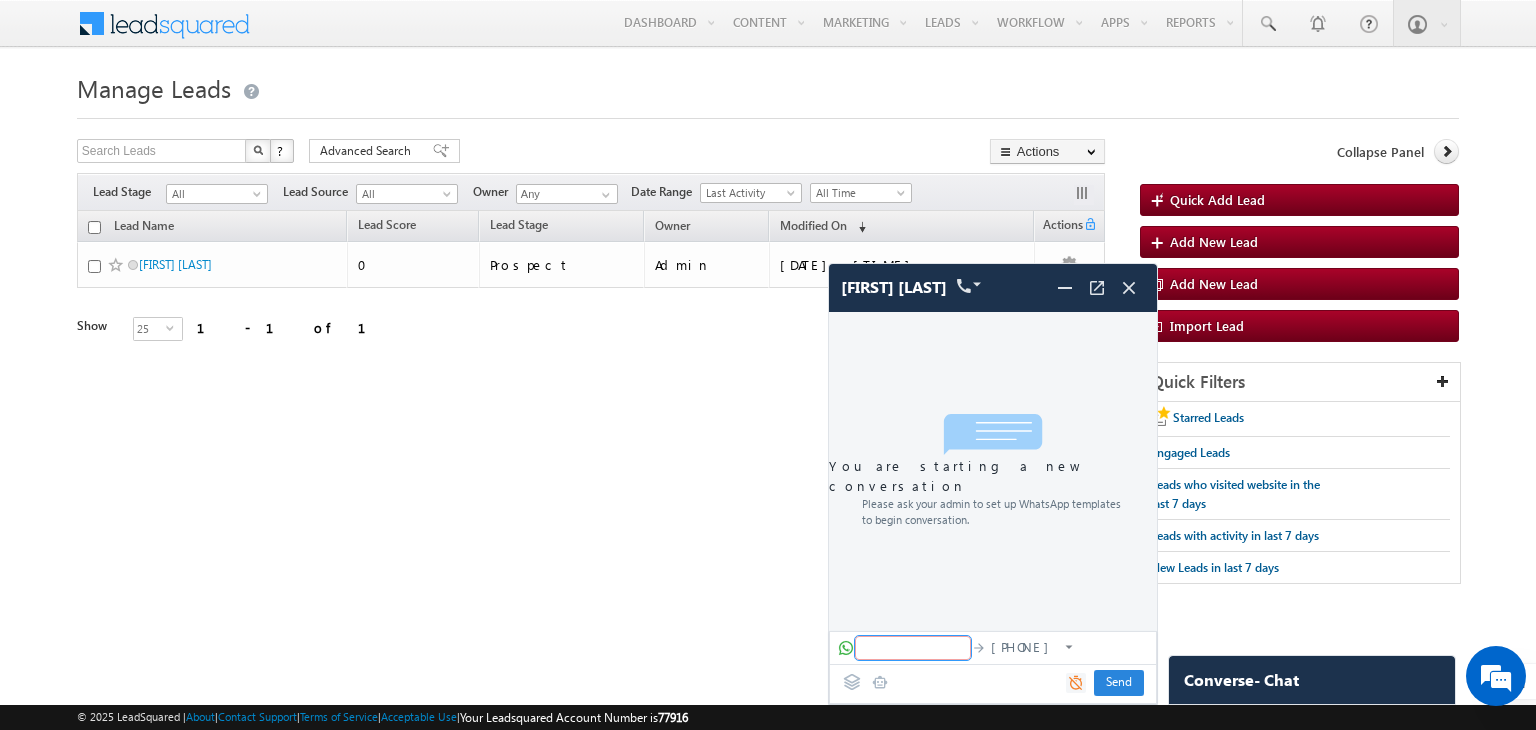 click at bounding box center [913, 648] 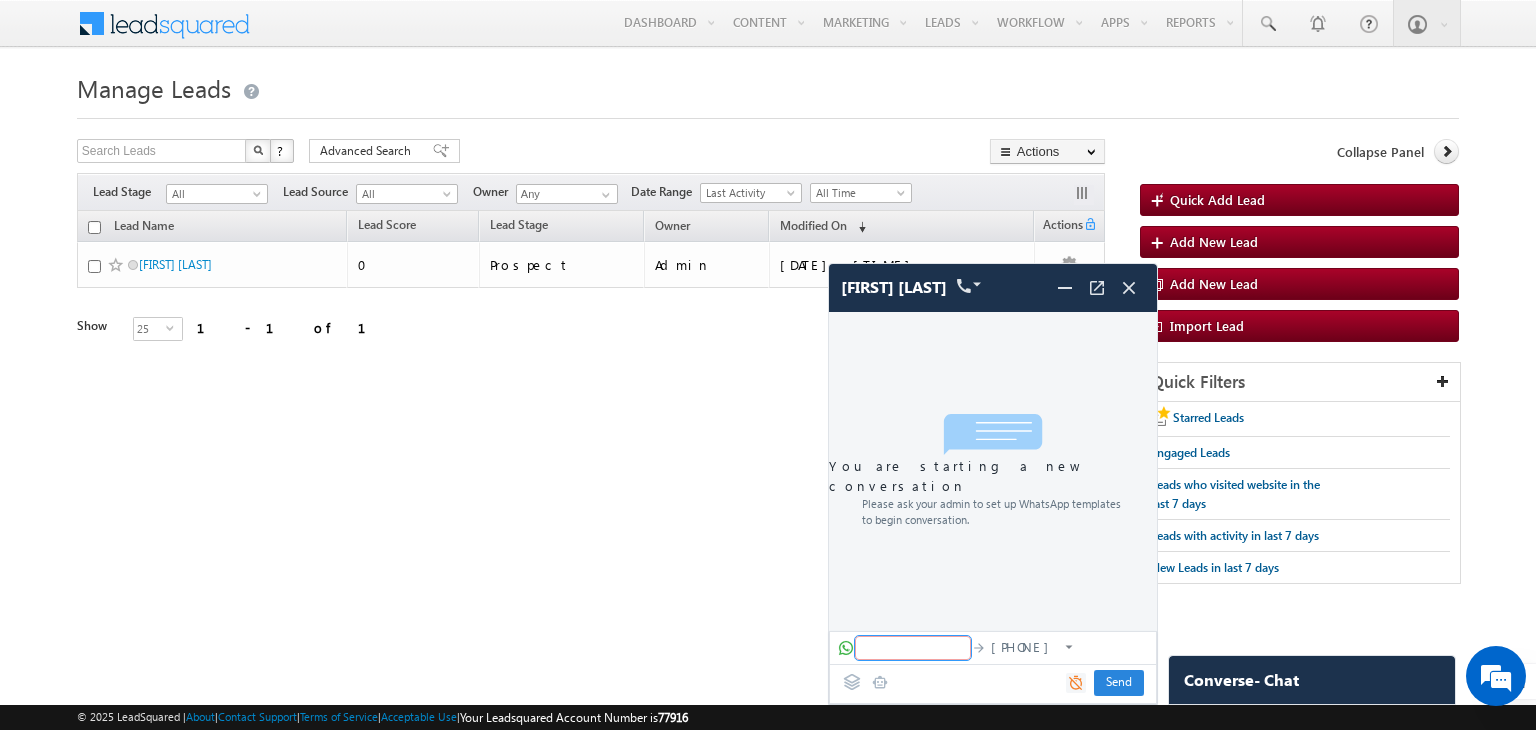 scroll, scrollTop: 0, scrollLeft: 0, axis: both 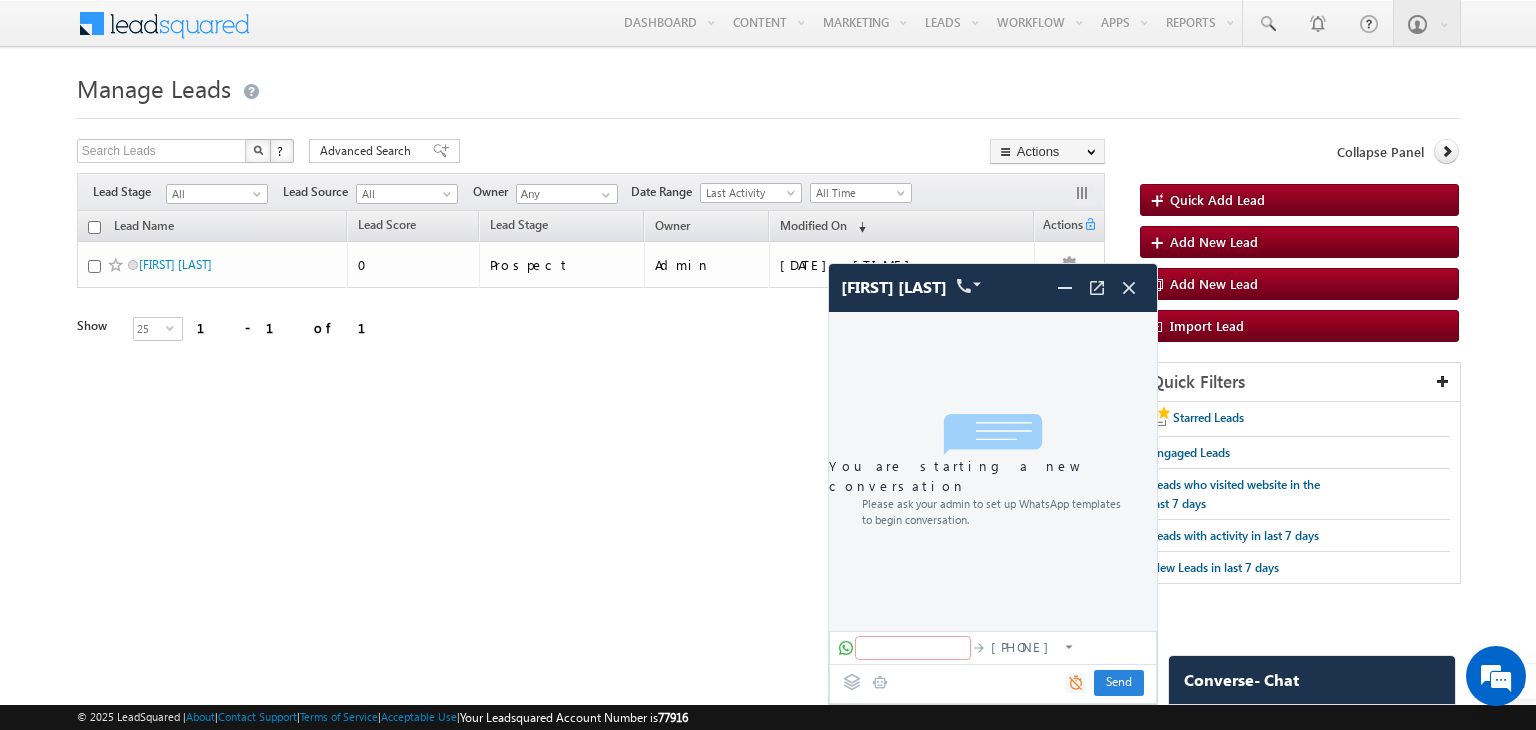 click at bounding box center (880, 682) 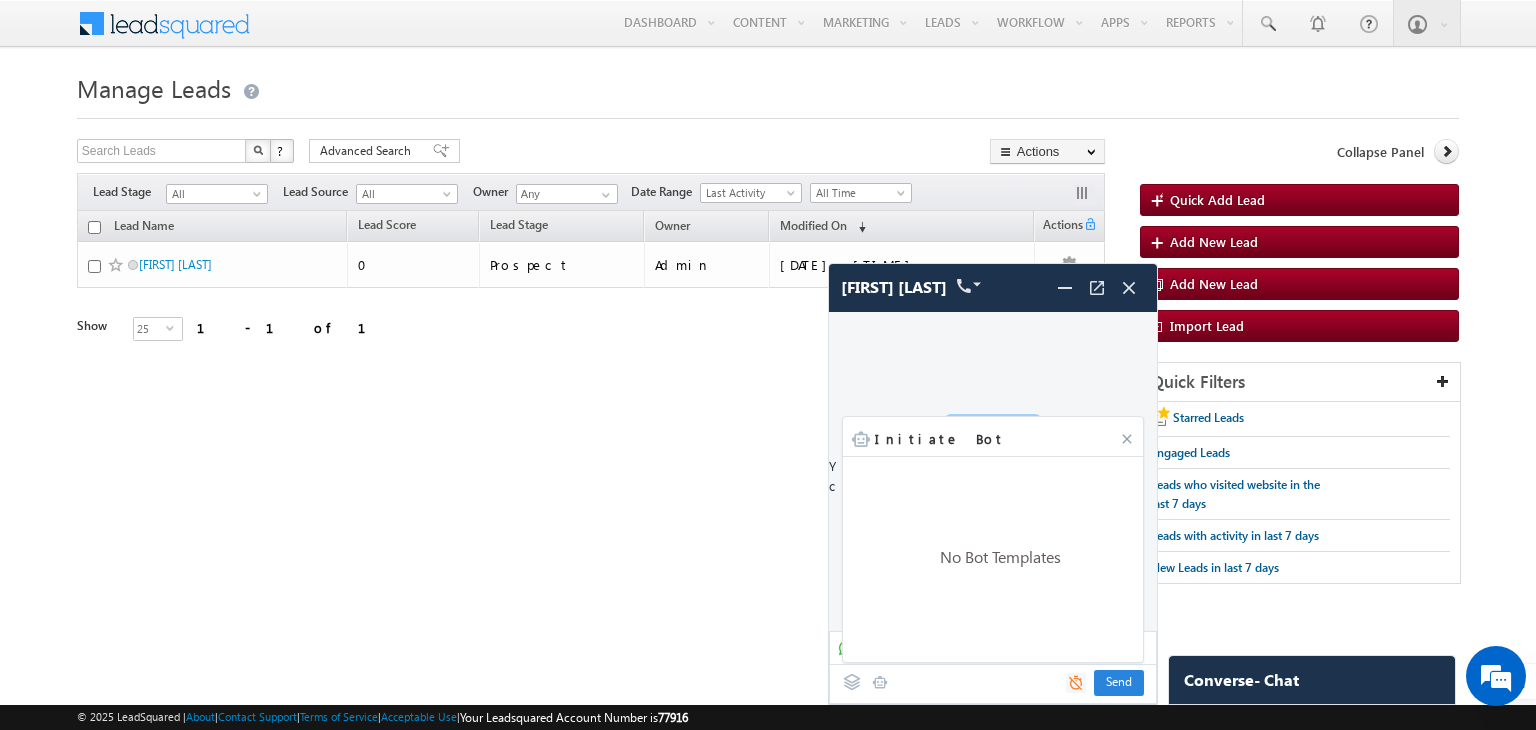 click 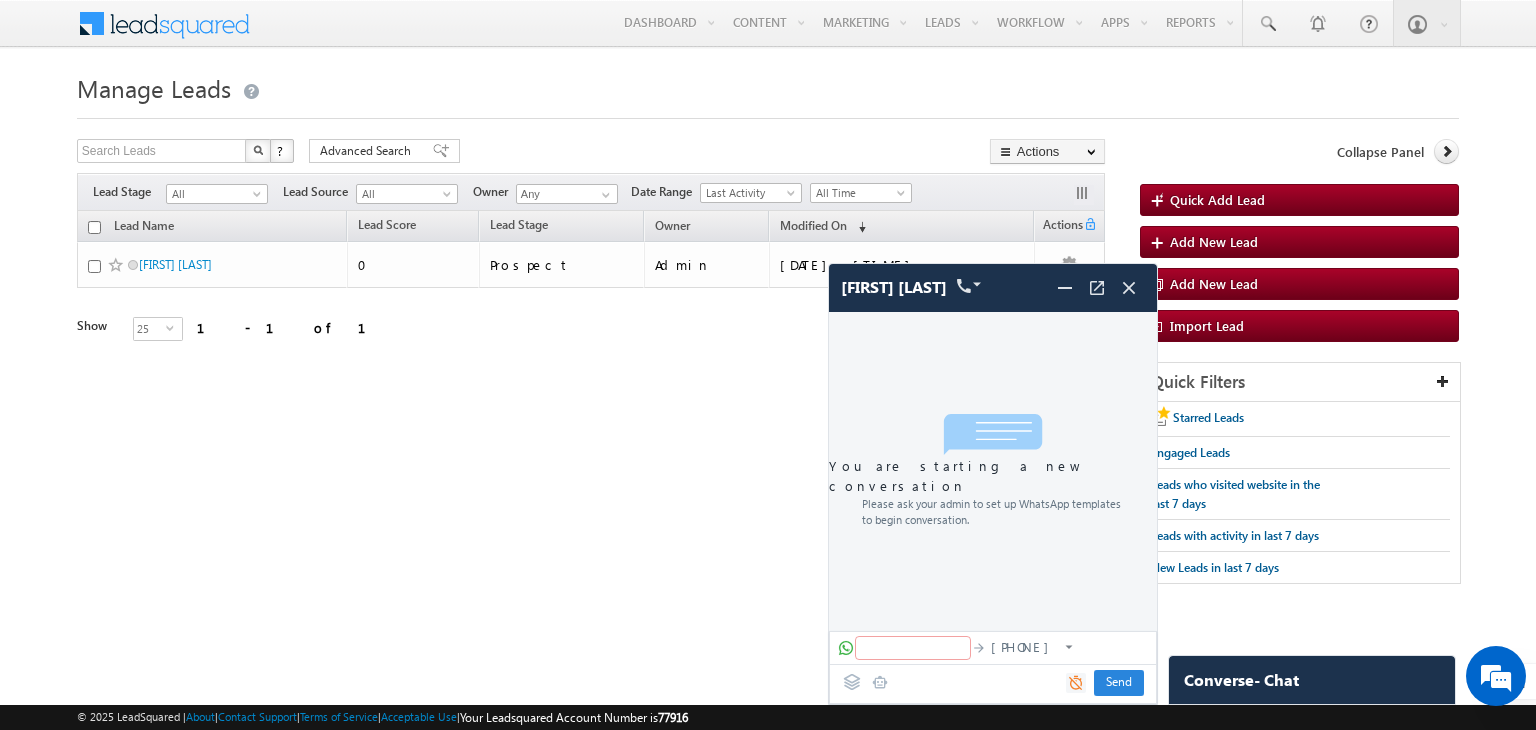 click 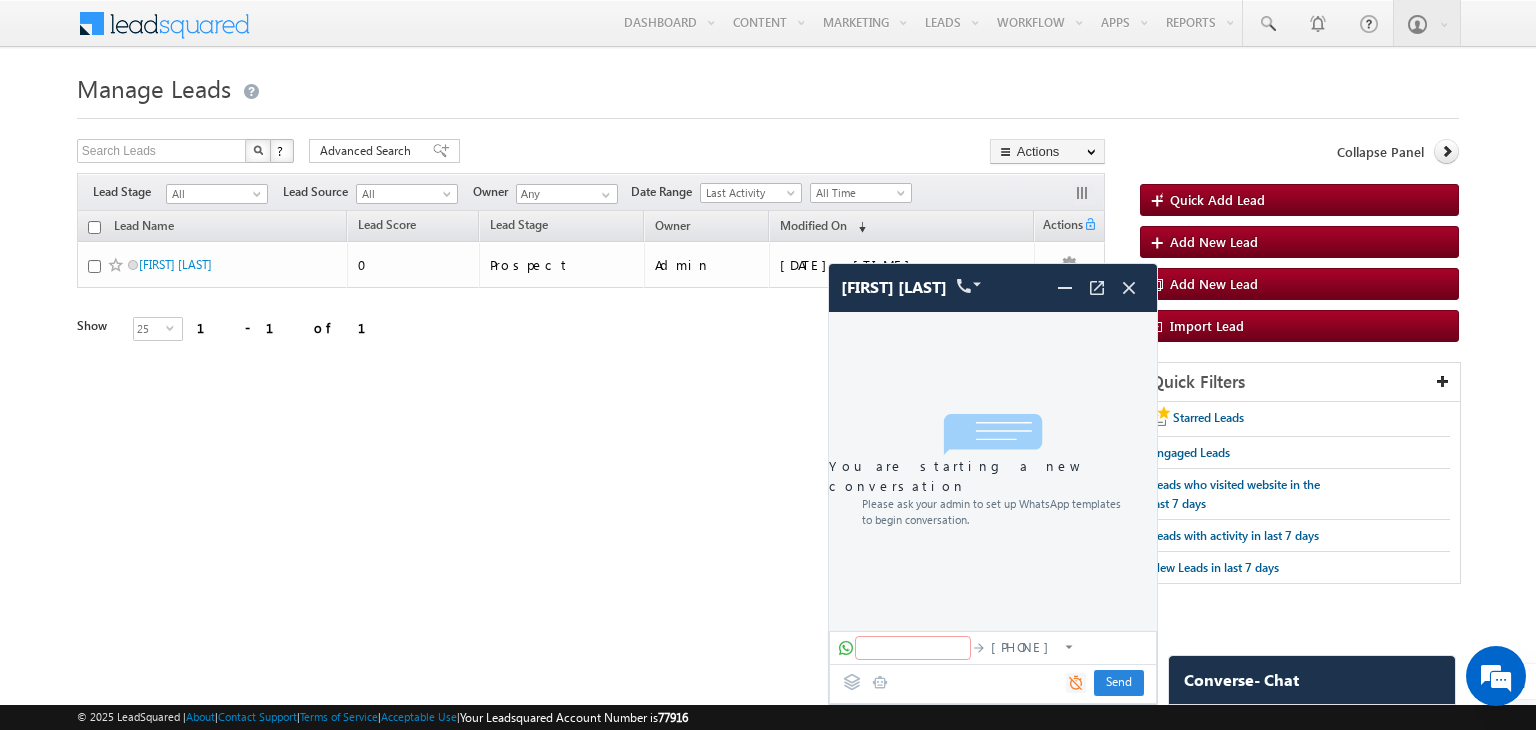 click on "You are starting a new conversation Please ask your admin to set up WhatsApp templates to begin conversation. +91-8168748728 Send Send" at bounding box center (993, 508) 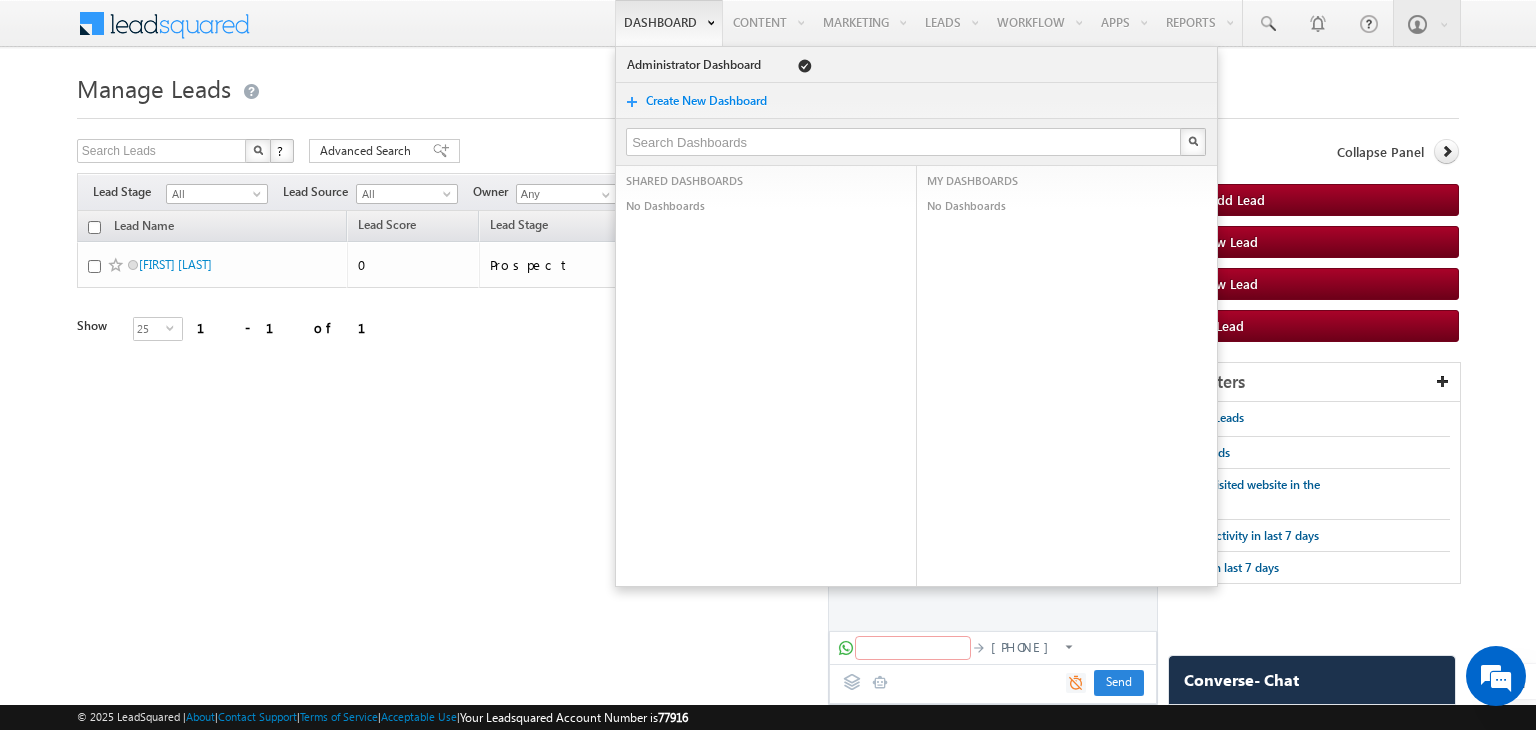 click on "Dashboard" at bounding box center (669, 23) 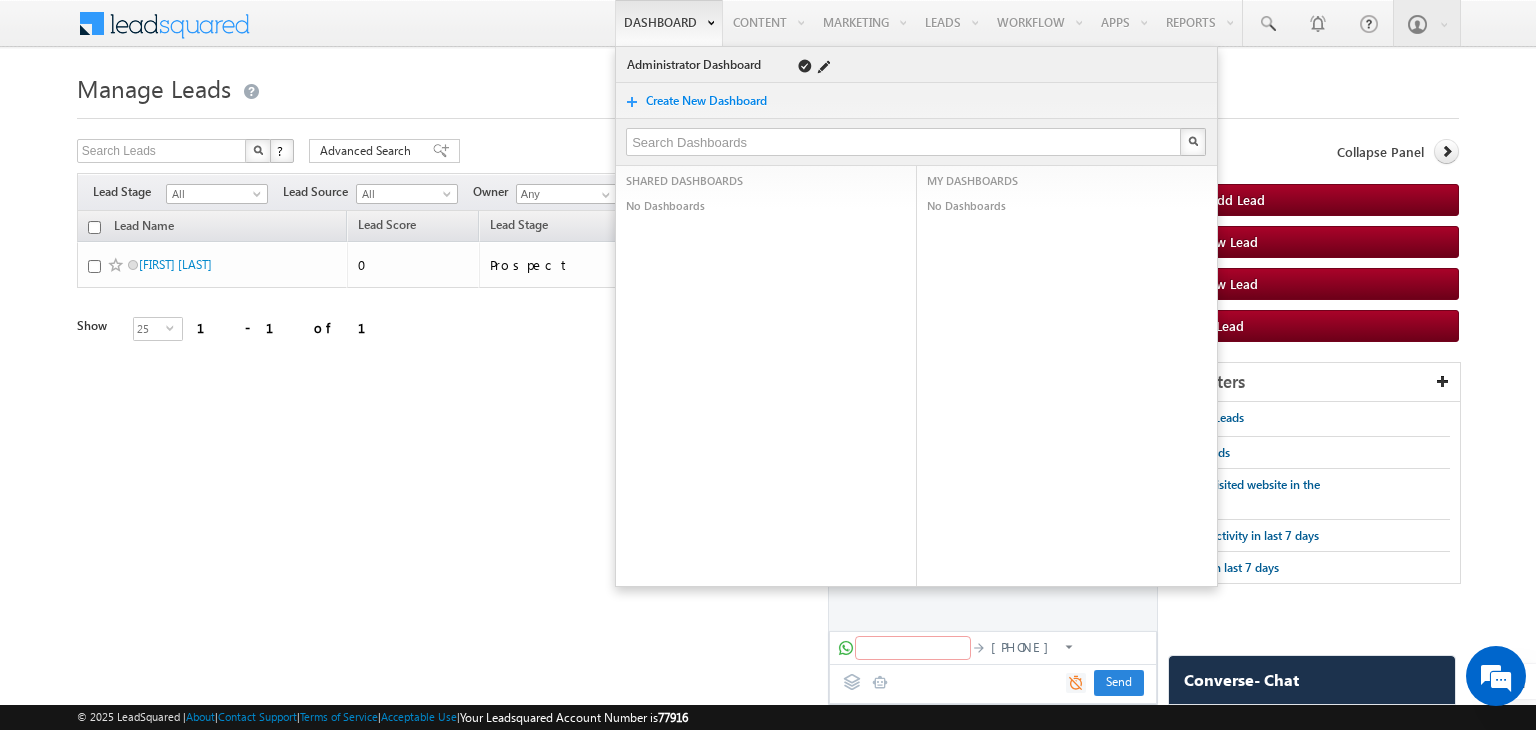 click on "Administrator Dashboard" at bounding box center (697, 65) 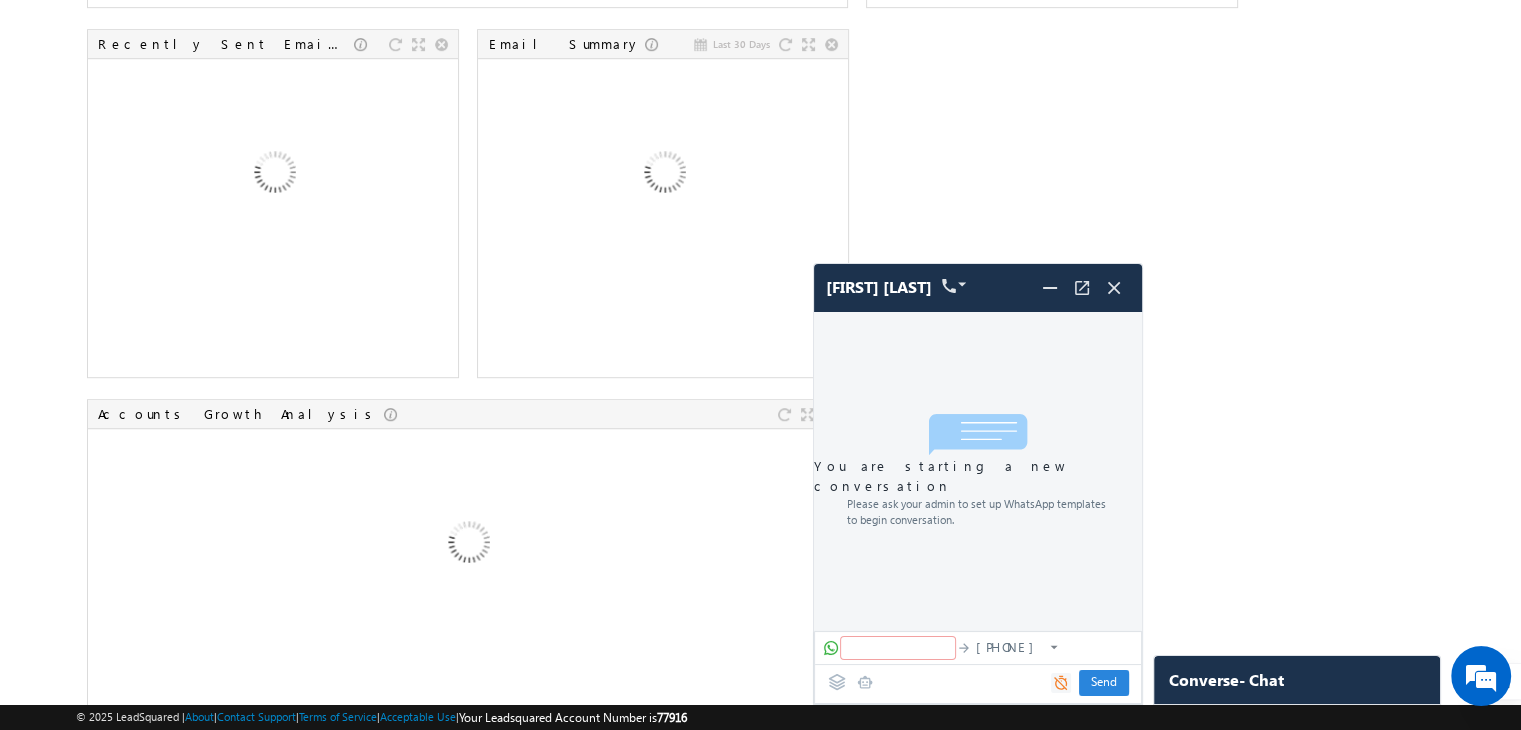 scroll, scrollTop: 1291, scrollLeft: 0, axis: vertical 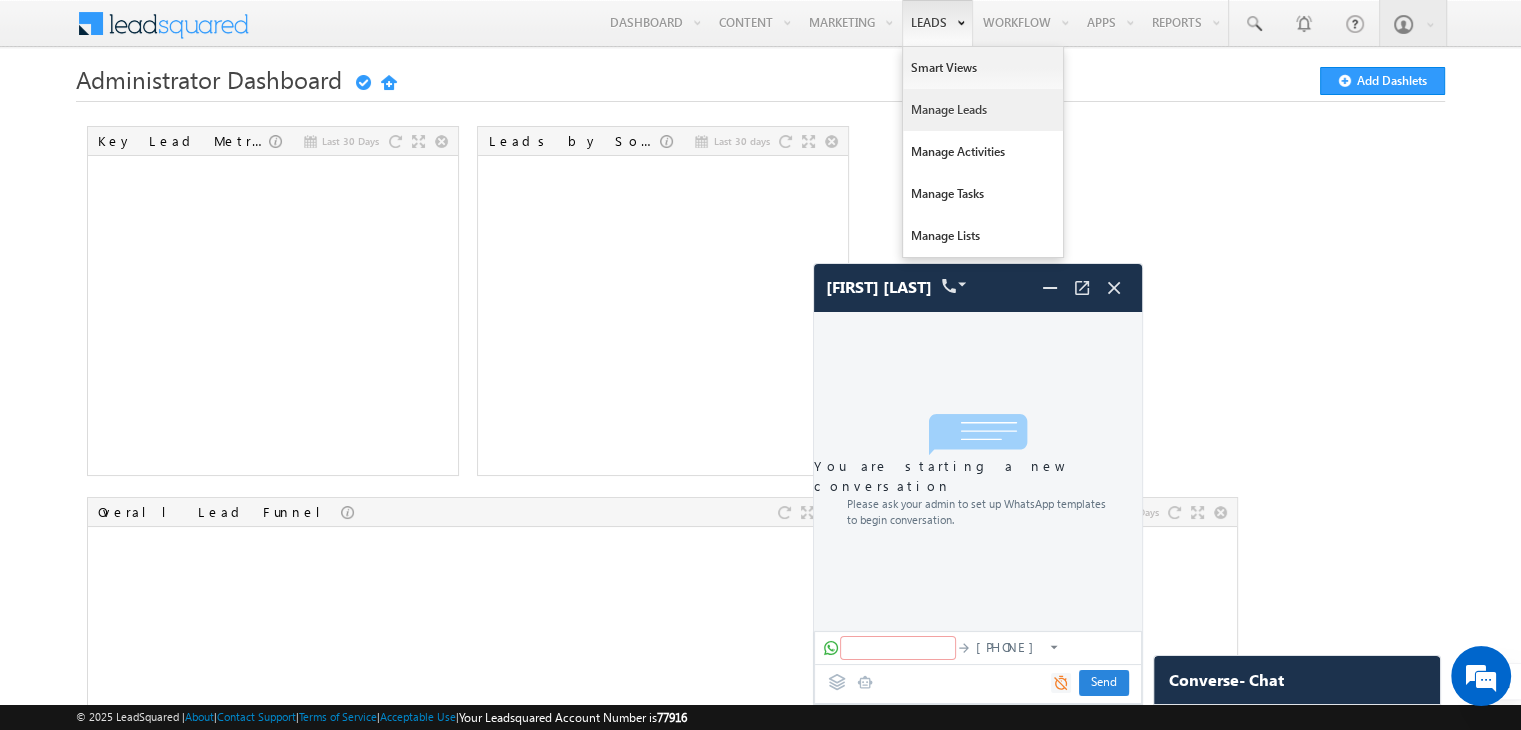 click on "Manage Leads" at bounding box center (983, 110) 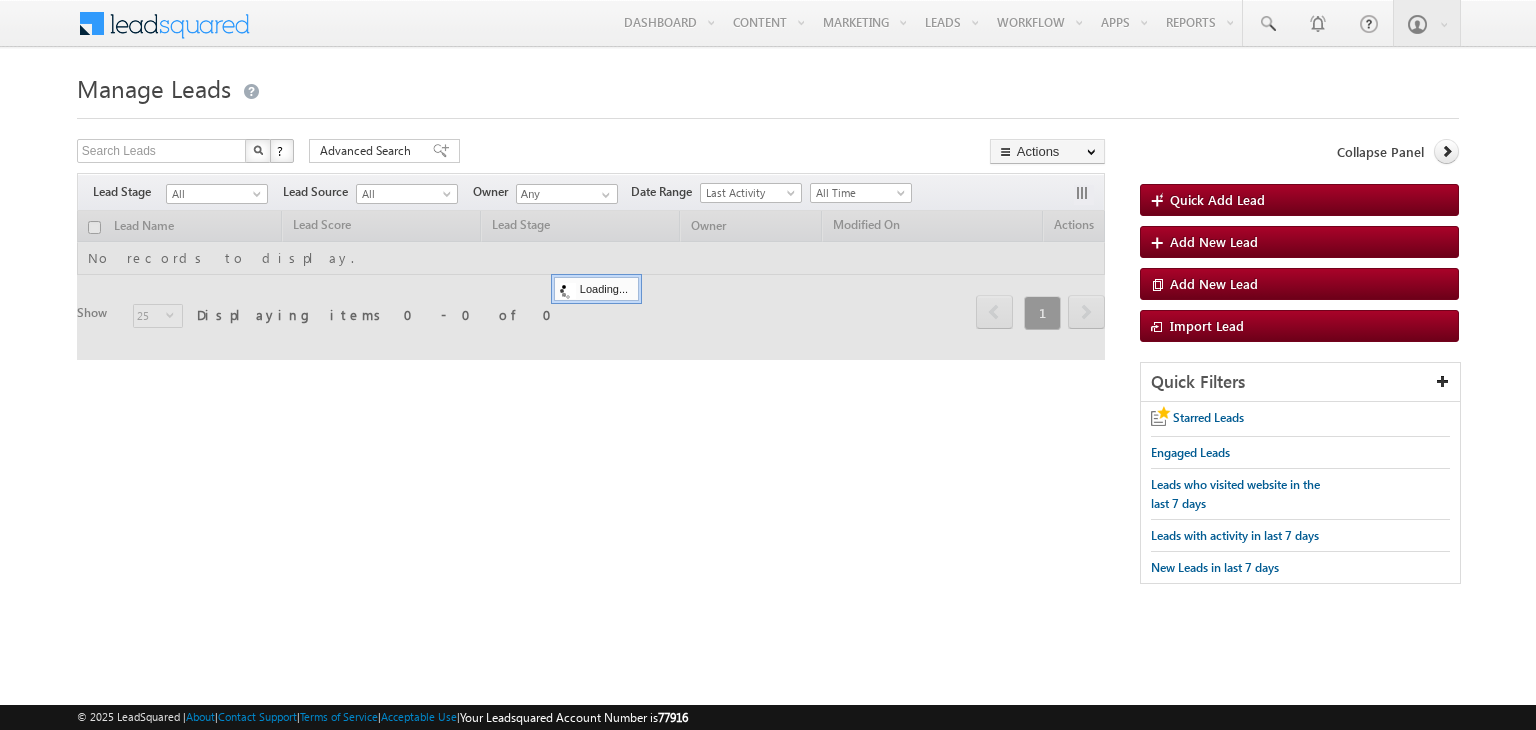 scroll, scrollTop: 0, scrollLeft: 0, axis: both 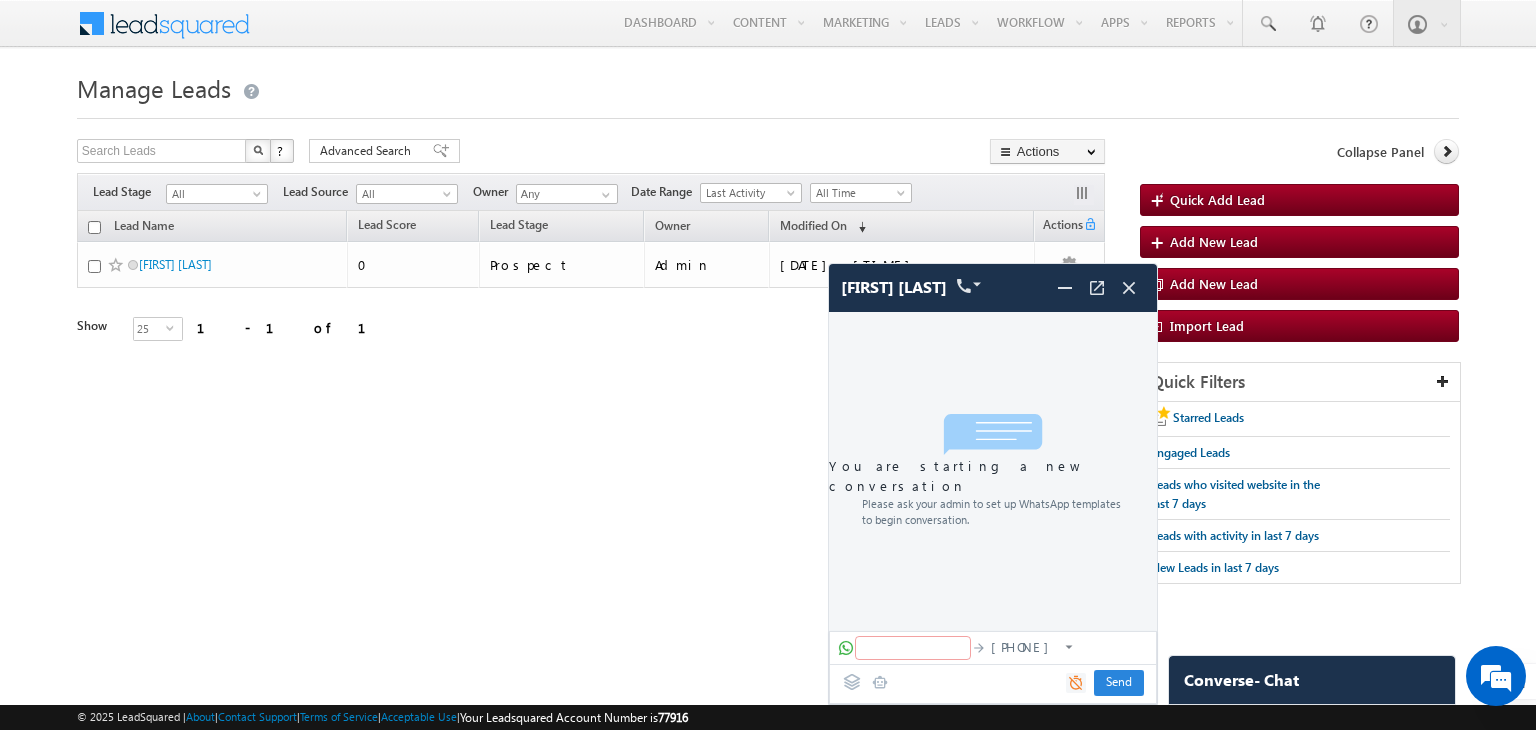 click on "Tags
×
Select at-least one lead to tag...
×
Close
Lead Name
Lead Score" at bounding box center [591, 304] 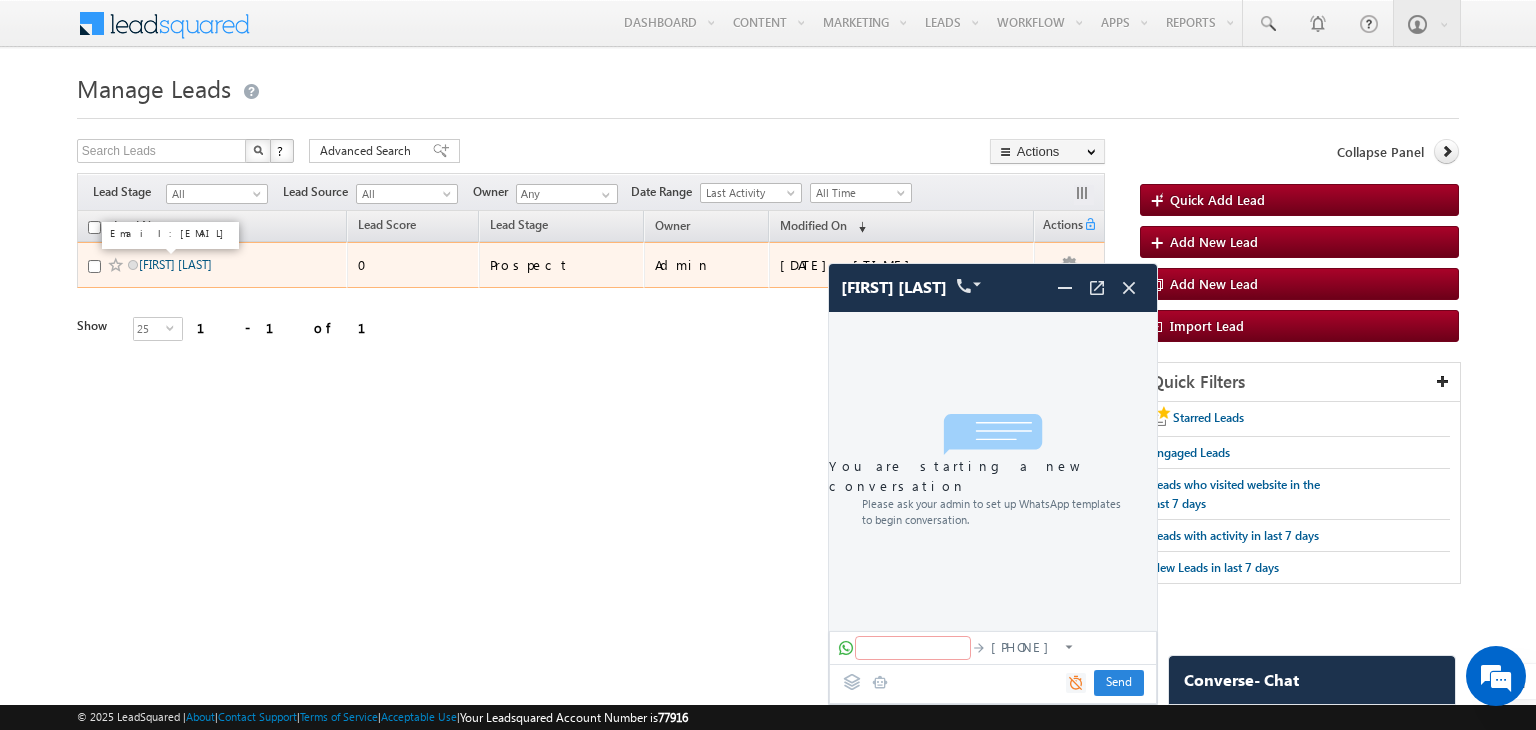 click on "[FIRST] [LAST]" at bounding box center [175, 264] 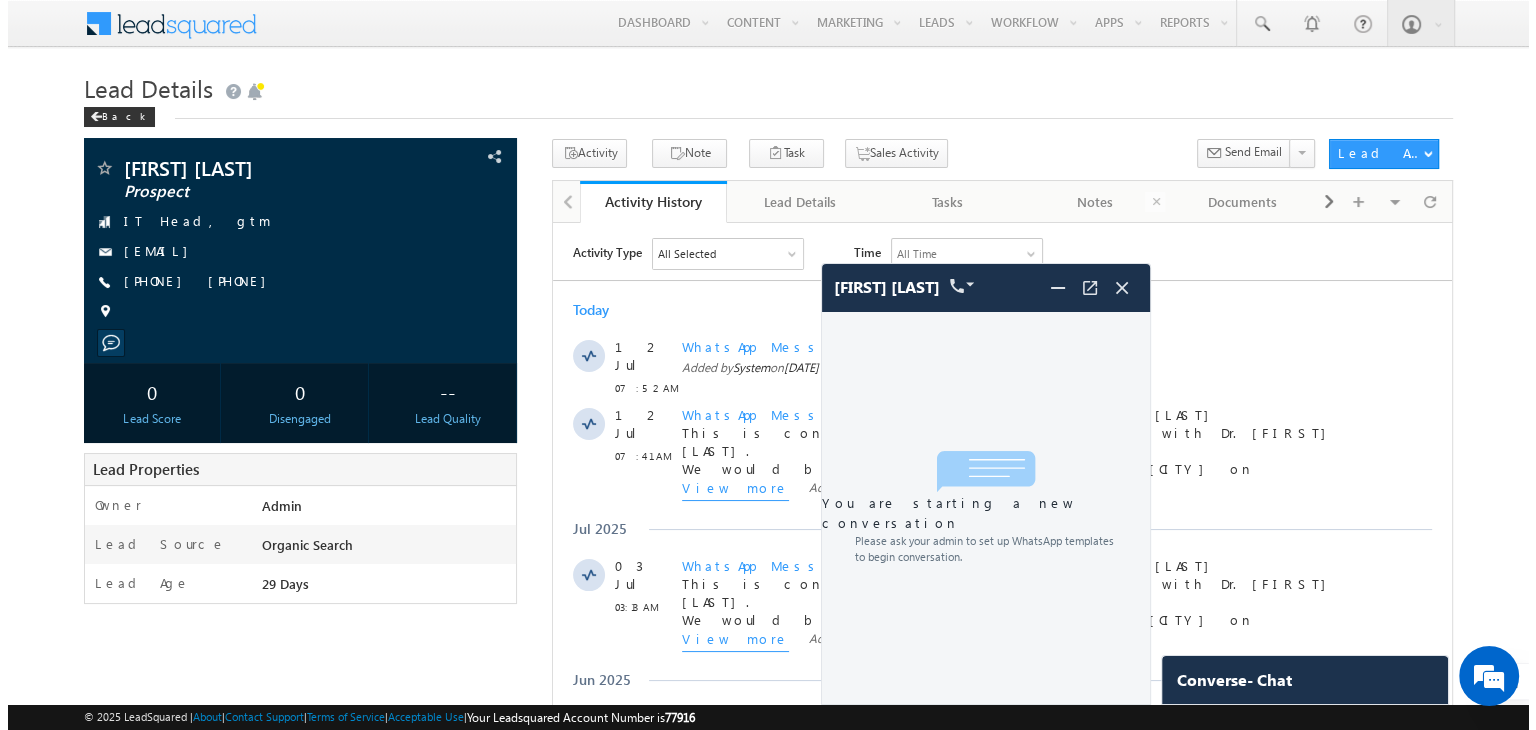 scroll, scrollTop: 0, scrollLeft: 0, axis: both 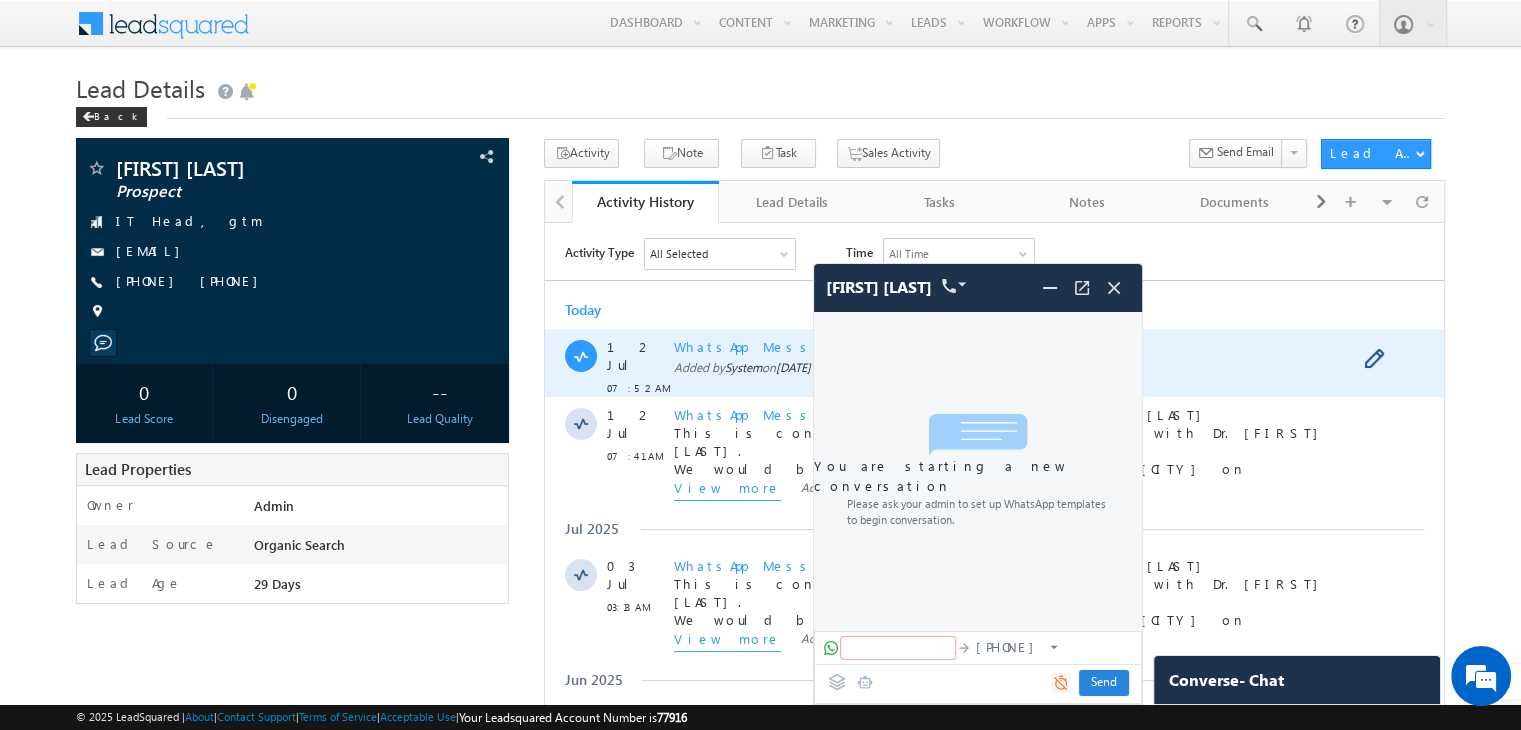 click on "WhatsApp Message
hi" at bounding box center [1003, 346] 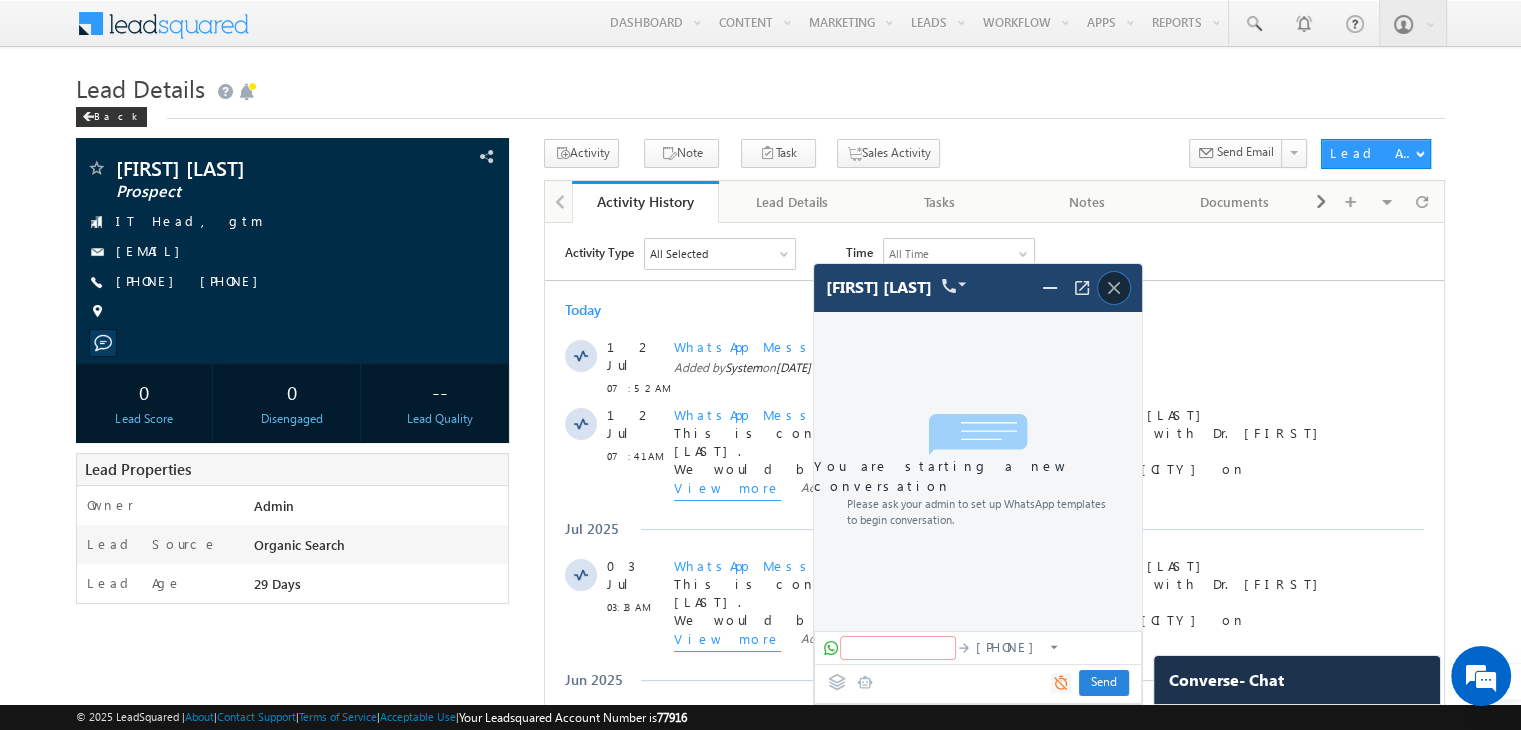 click at bounding box center [1114, 288] 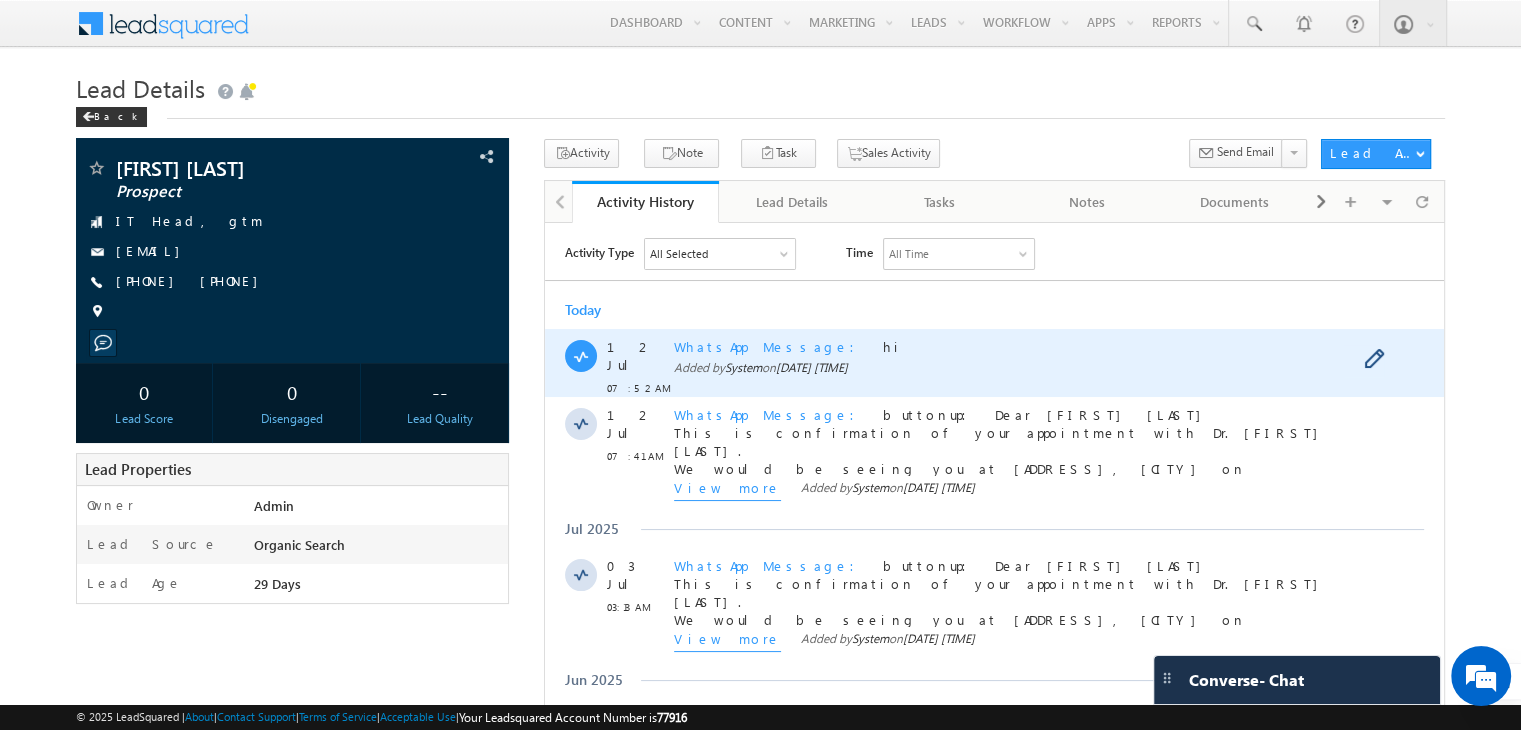 click on "hi" at bounding box center [894, 345] 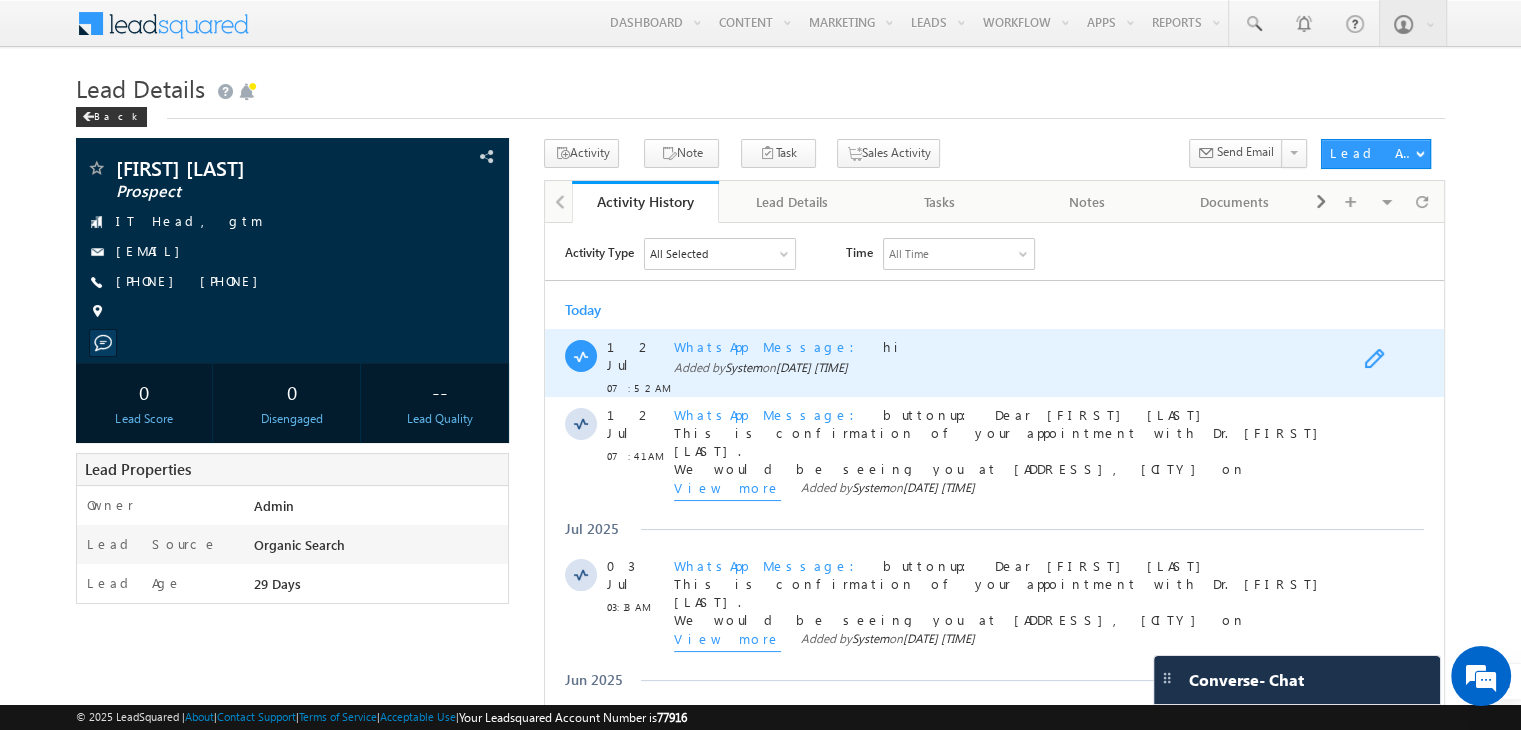 click at bounding box center (1379, 360) 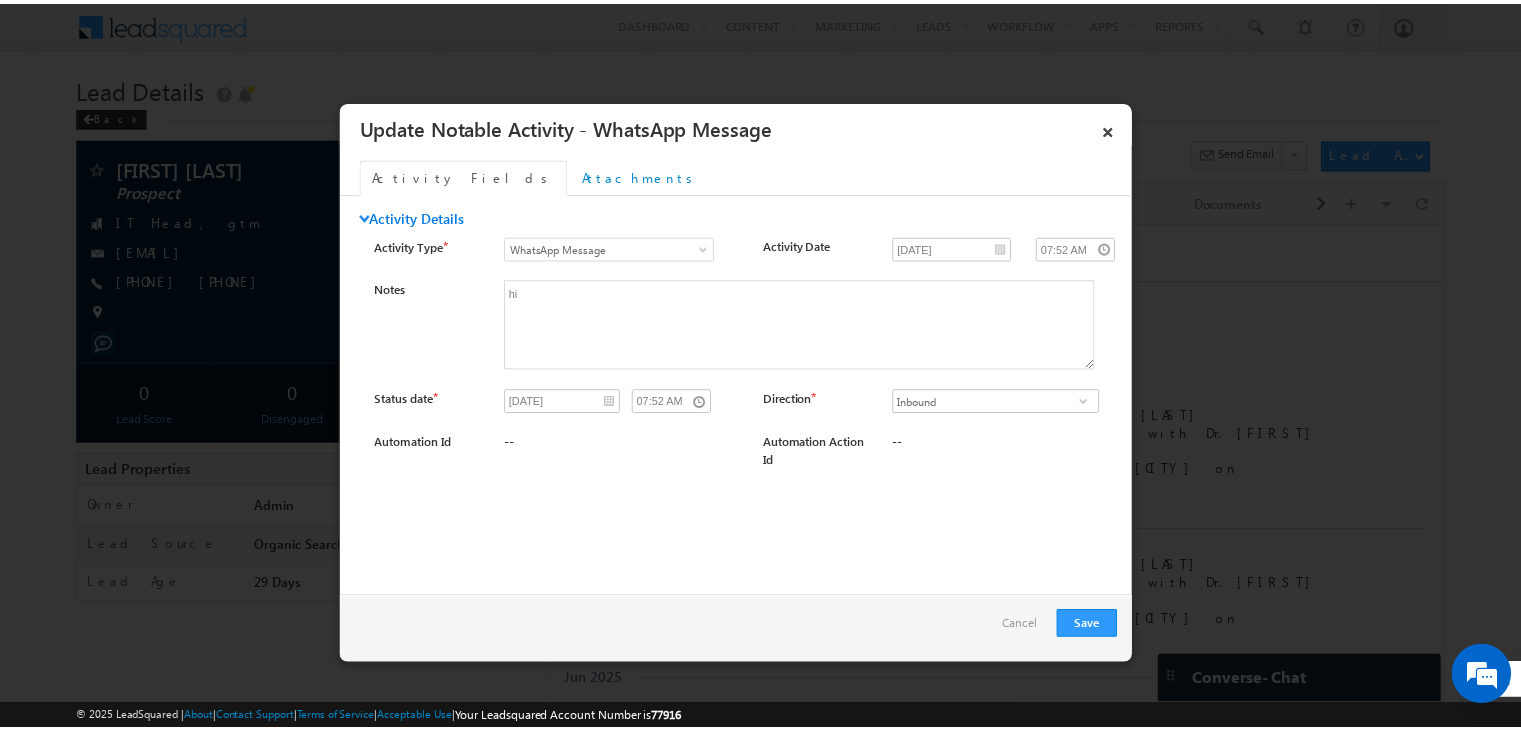 scroll, scrollTop: 0, scrollLeft: 0, axis: both 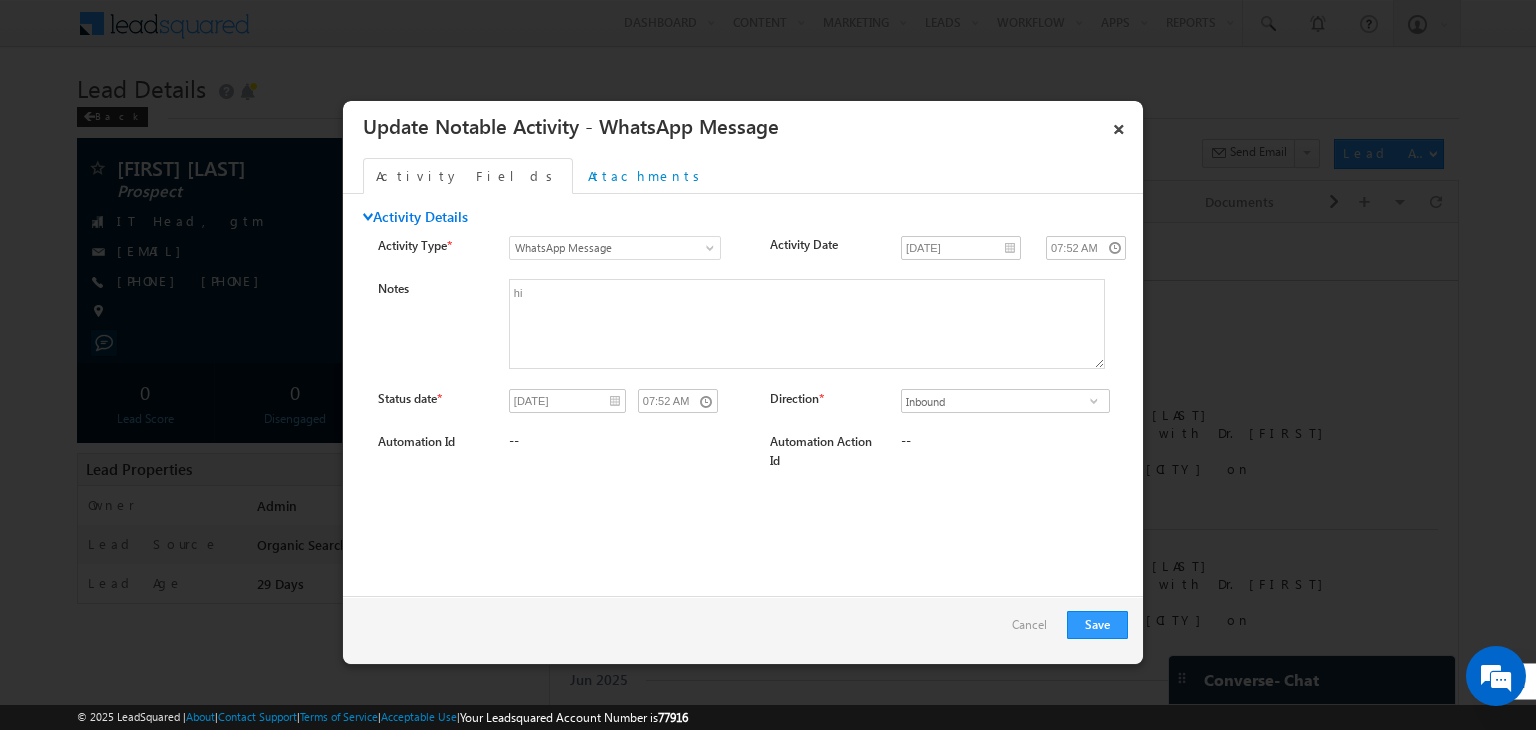 click on "WhatsApp Message" at bounding box center (604, 248) 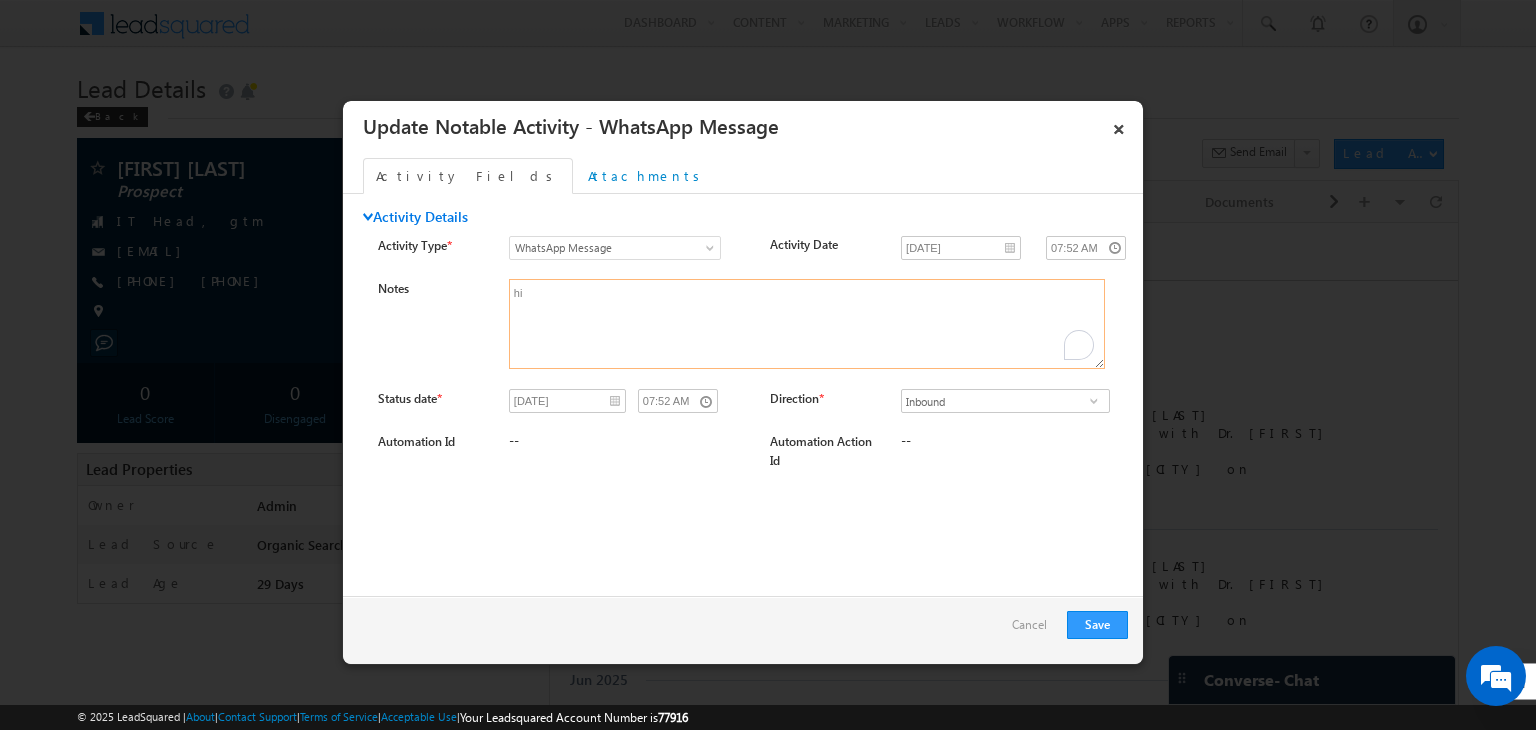 click on "hi" at bounding box center [807, 324] 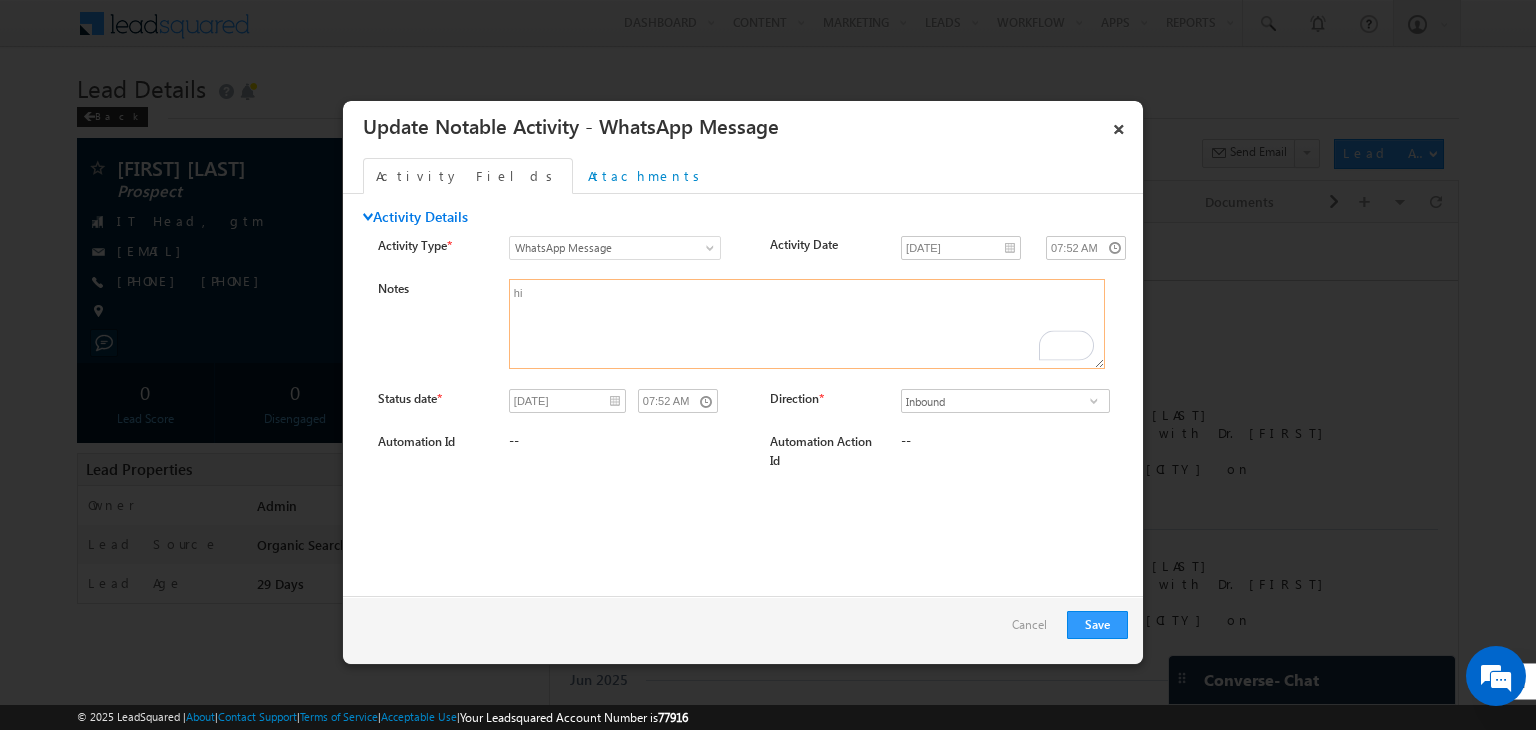 drag, startPoint x: 639, startPoint y: 316, endPoint x: 455, endPoint y: 279, distance: 187.68324 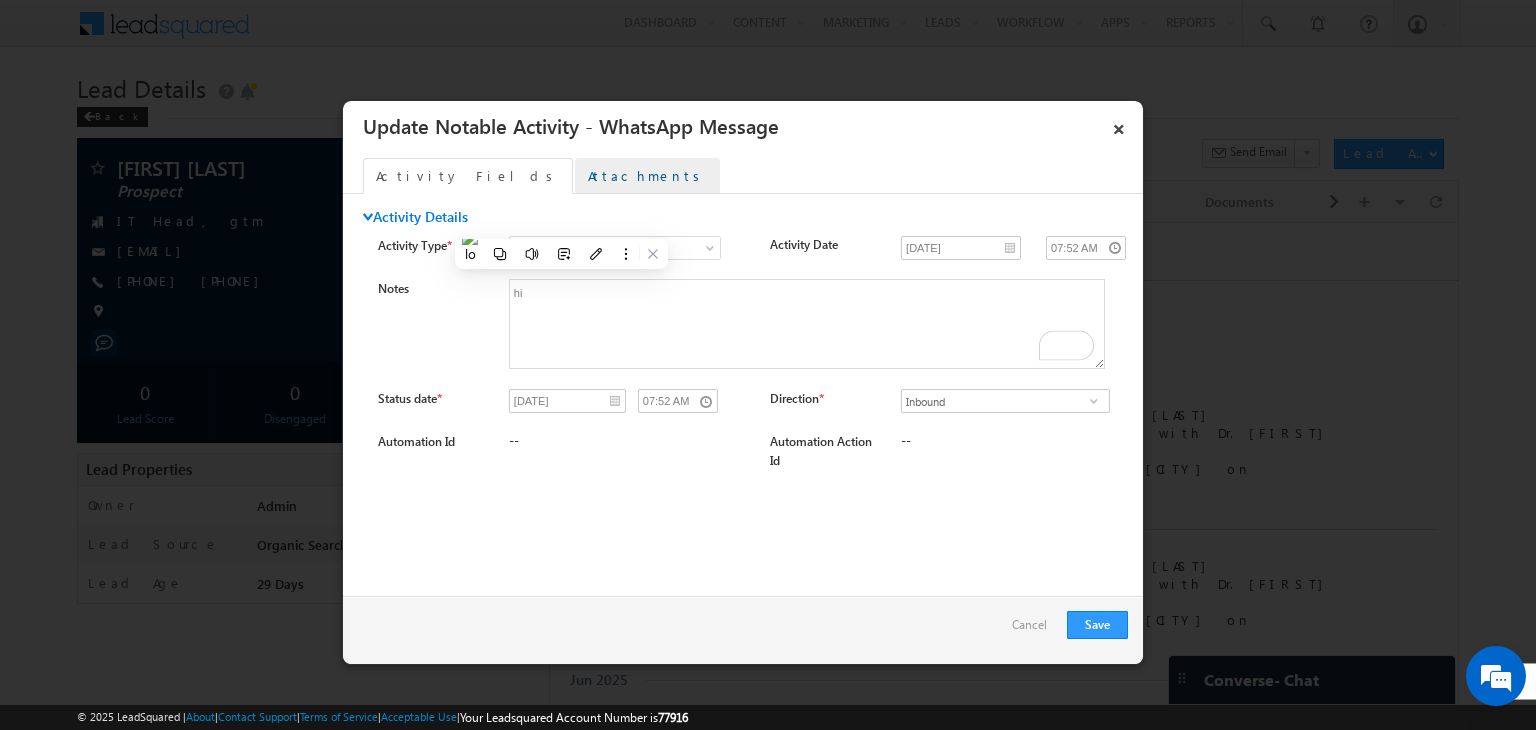 click on "Attachments" at bounding box center [647, 176] 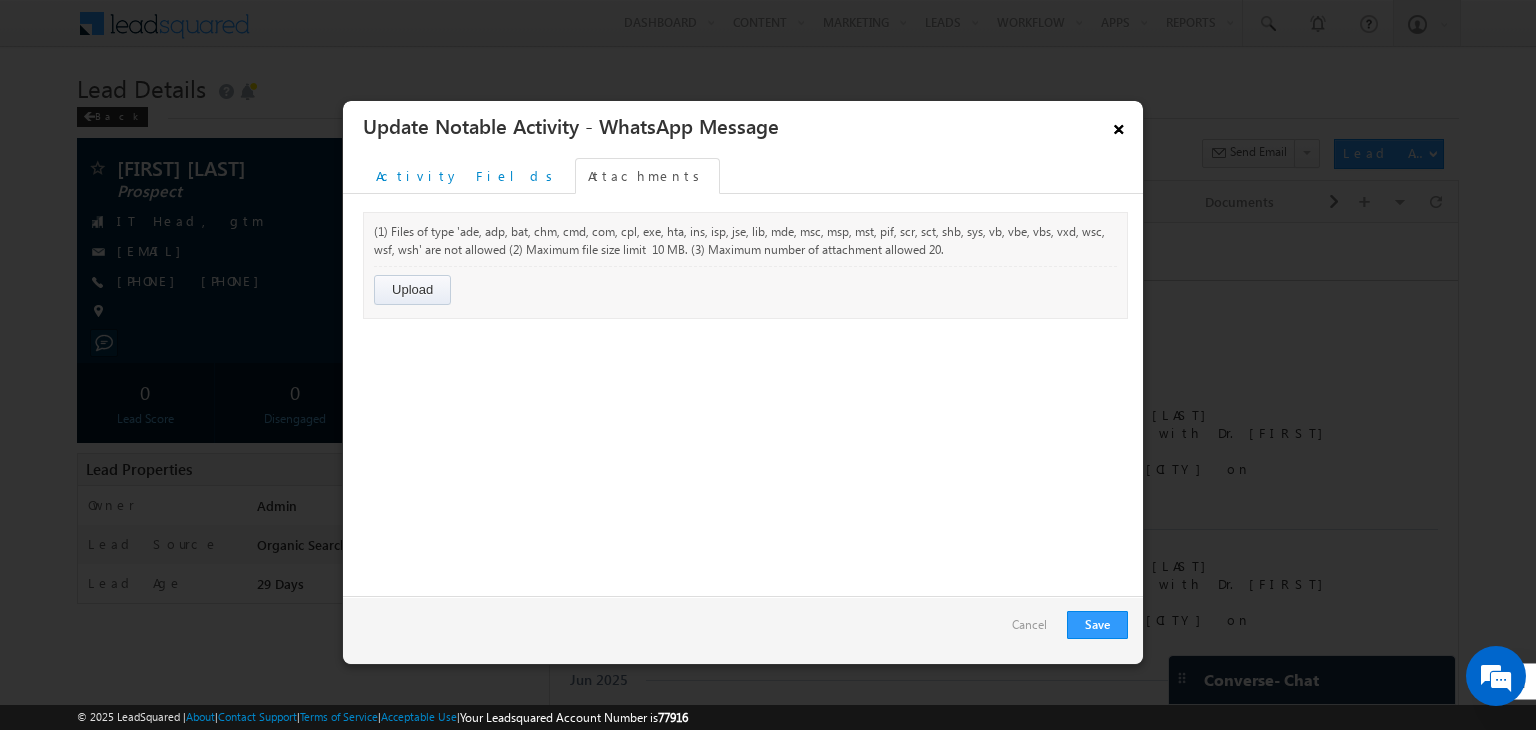 click on "×" at bounding box center (1119, 125) 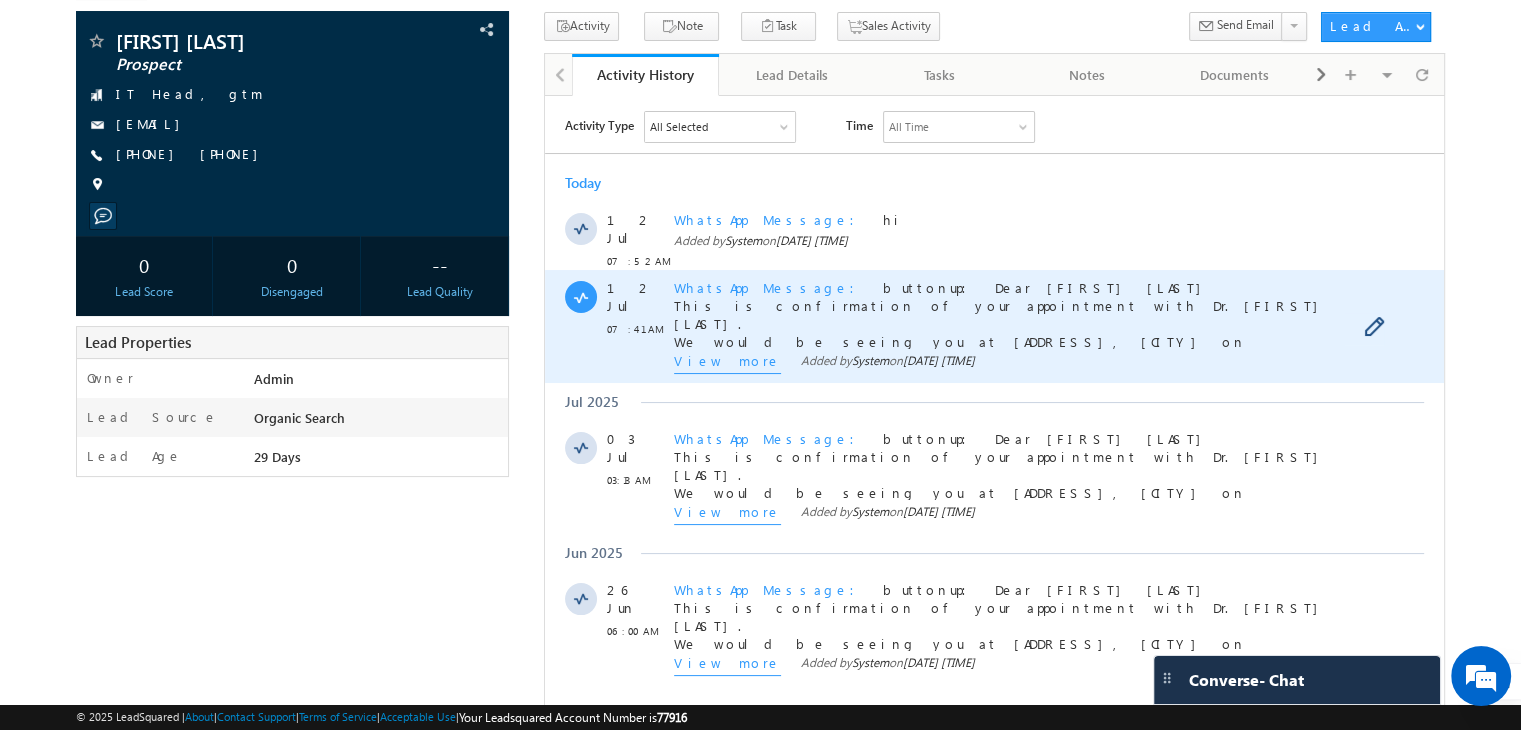 scroll, scrollTop: 116, scrollLeft: 0, axis: vertical 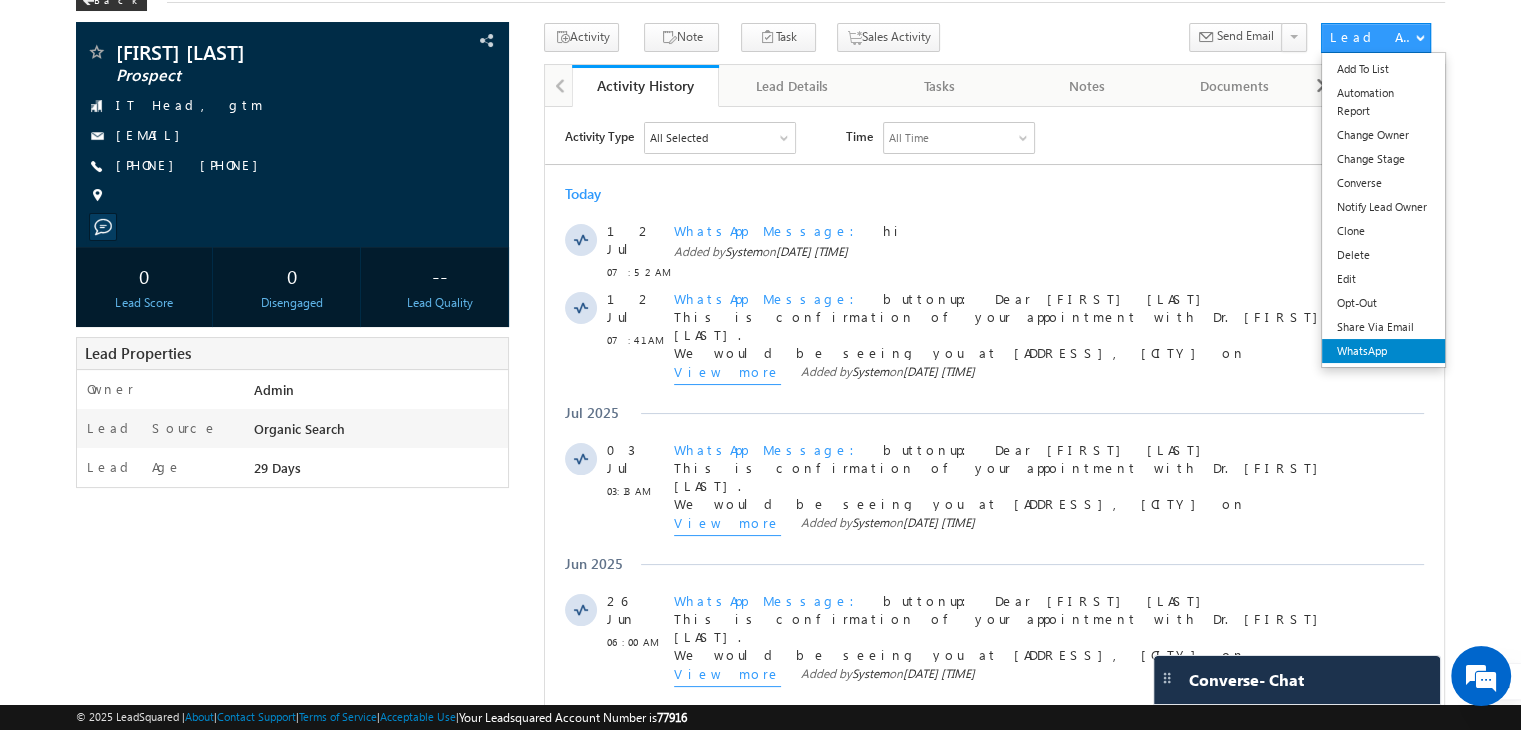 click on "WhatsApp" at bounding box center [1383, 351] 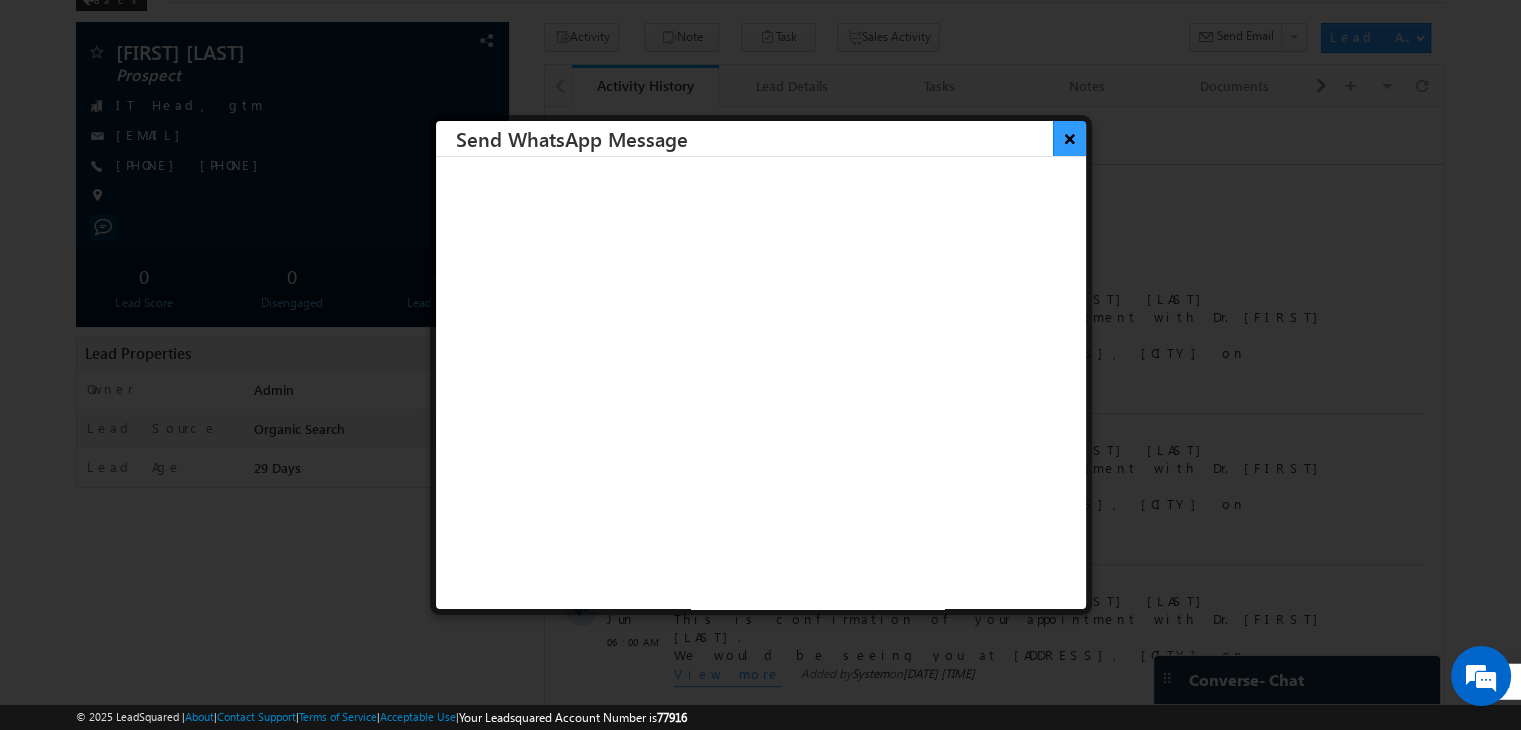 click on "×" at bounding box center (1069, 138) 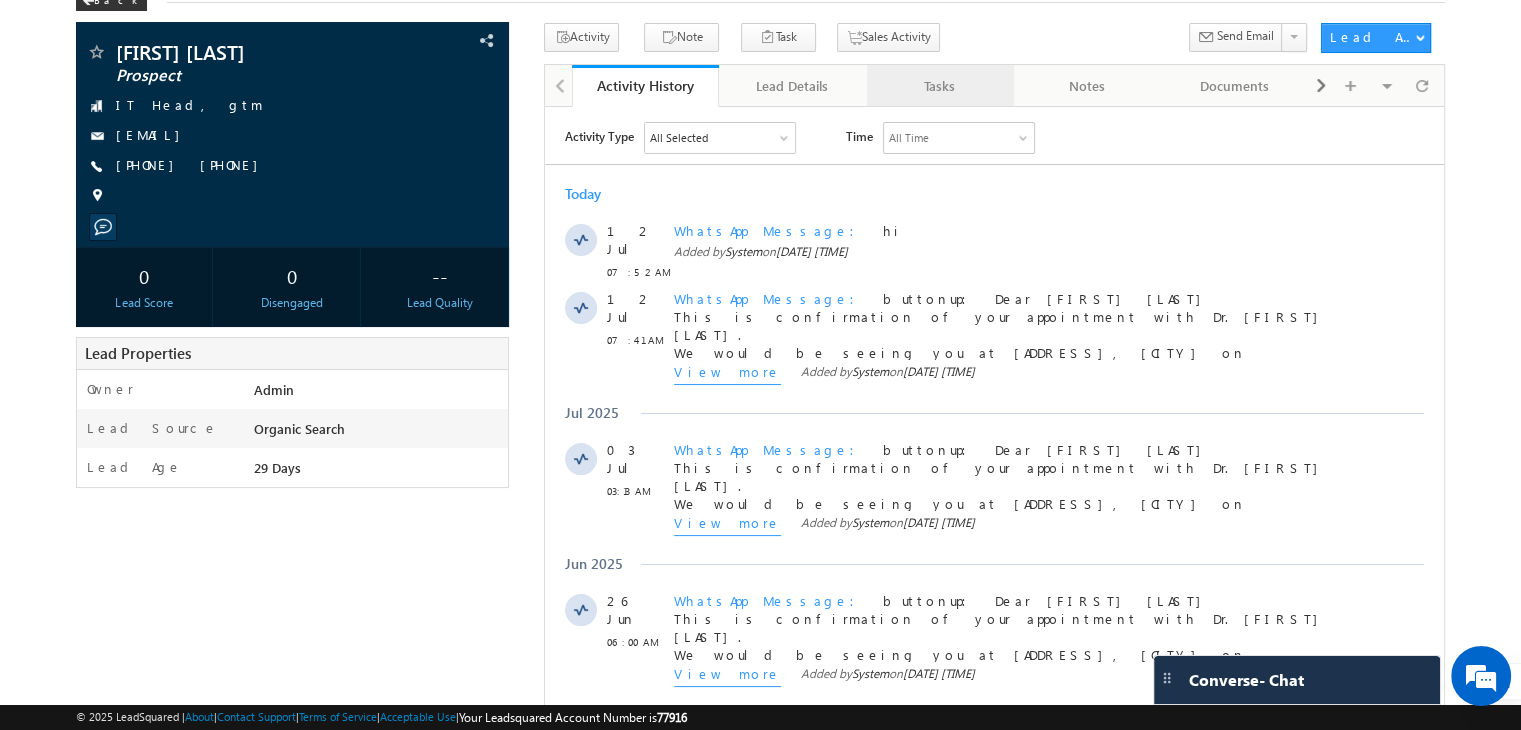 scroll, scrollTop: 0, scrollLeft: 0, axis: both 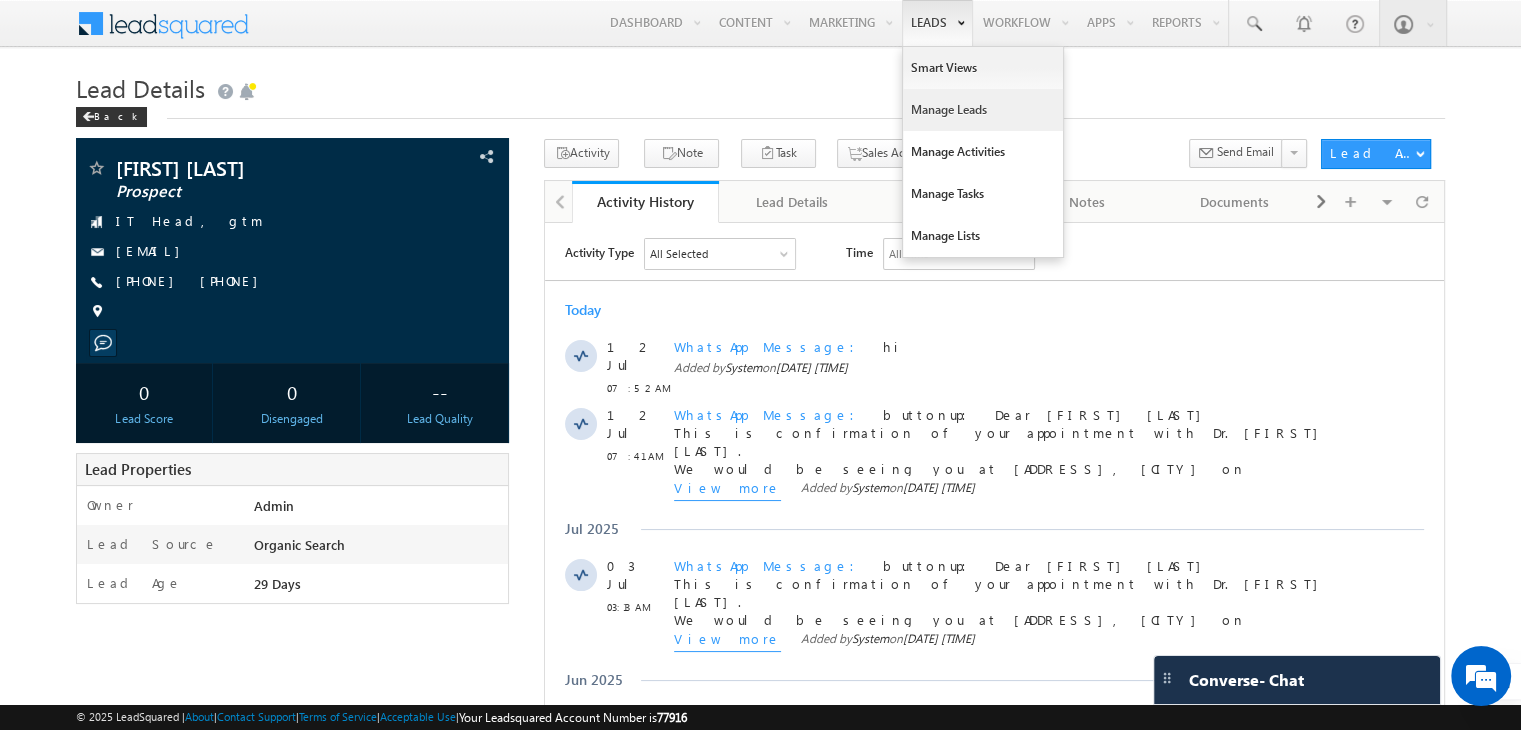 click on "Manage Leads" at bounding box center (983, 110) 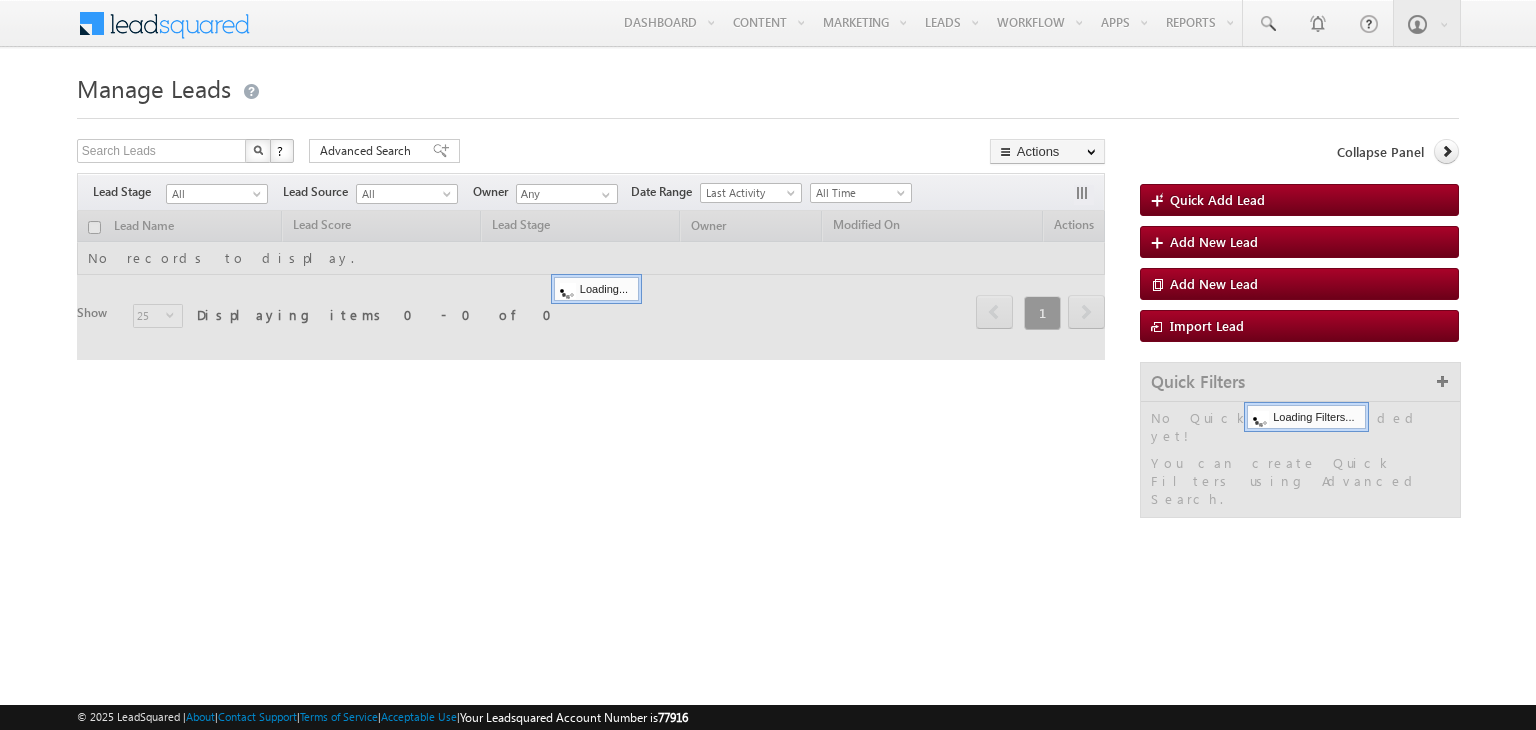 scroll, scrollTop: 0, scrollLeft: 0, axis: both 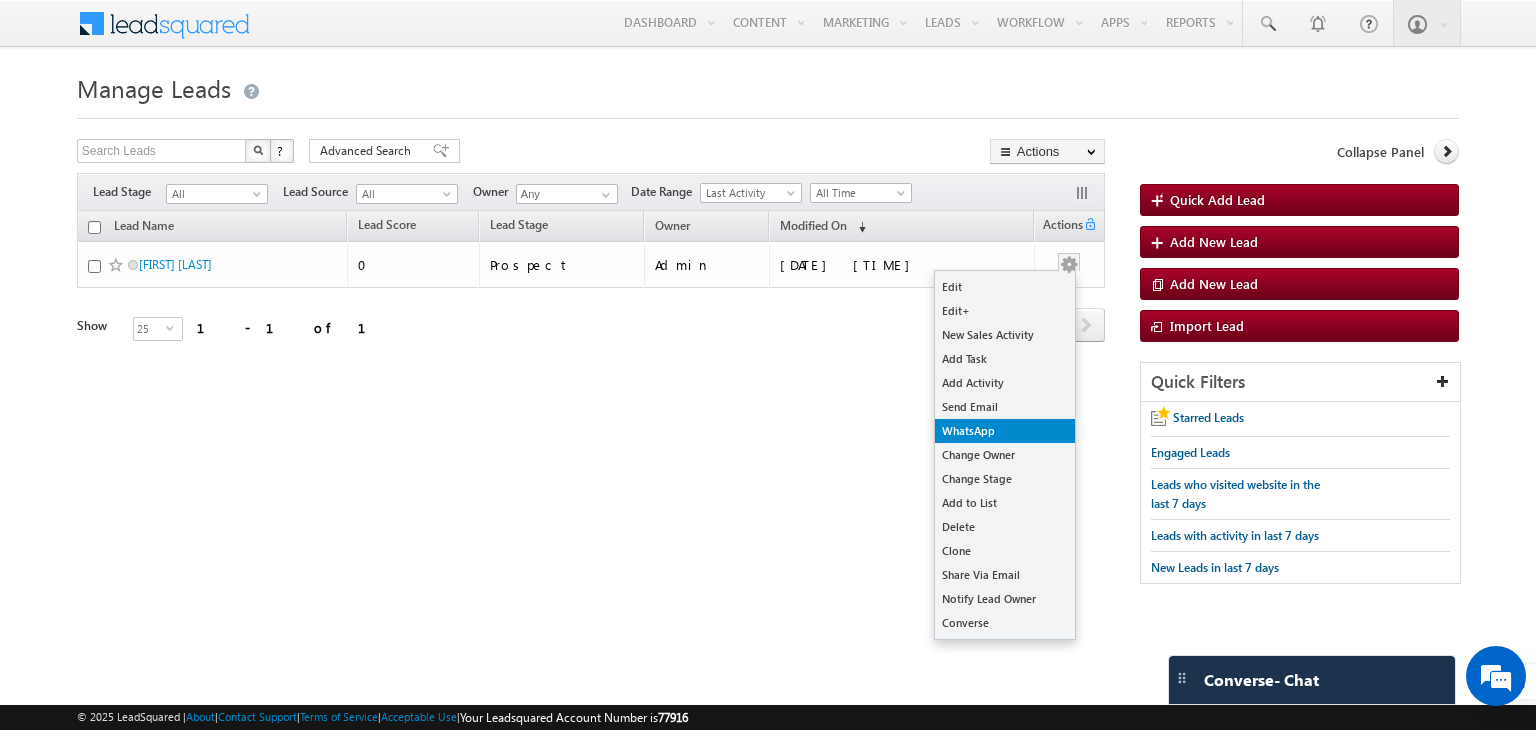 click on "WhatsApp" at bounding box center [1005, 431] 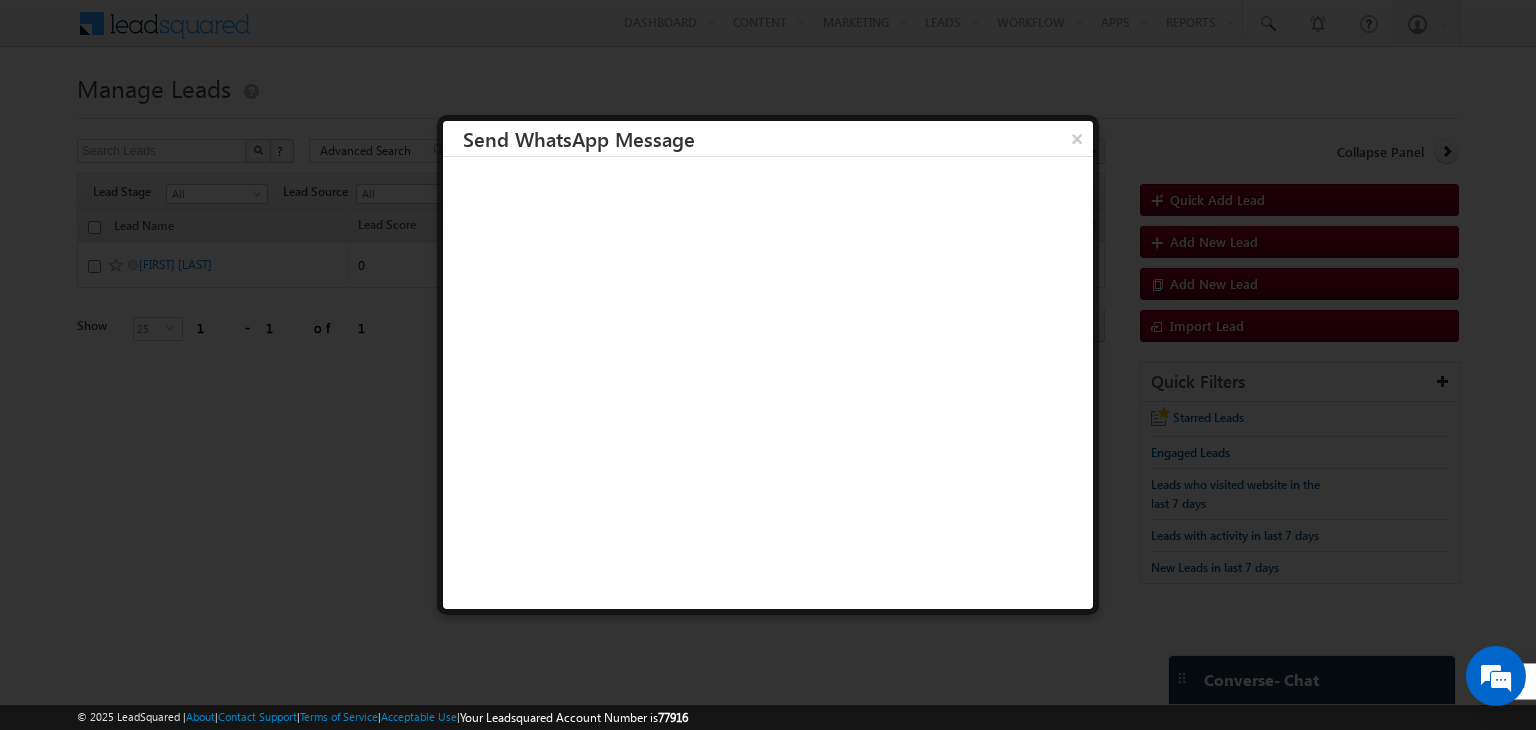 scroll, scrollTop: 0, scrollLeft: 0, axis: both 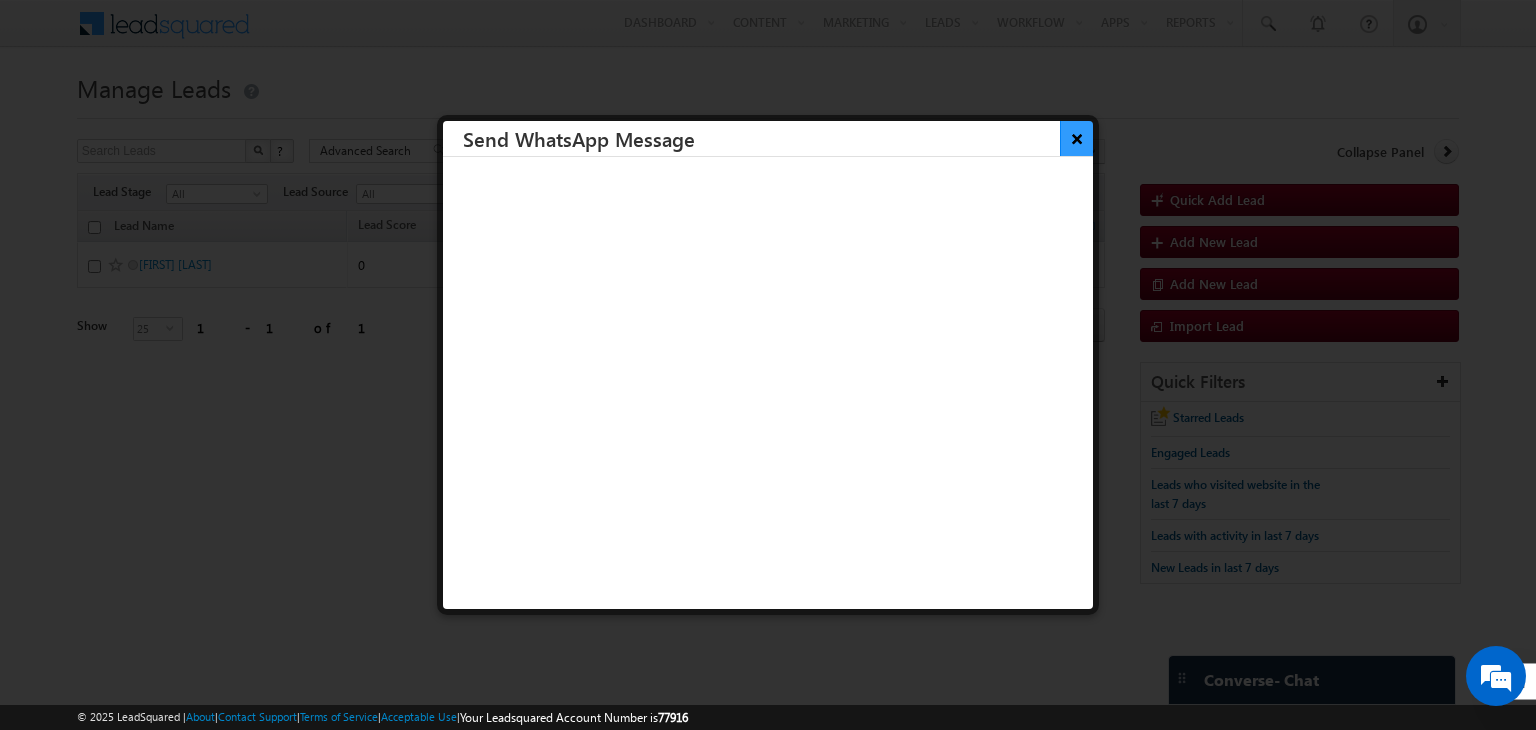 click on "×" at bounding box center [1076, 138] 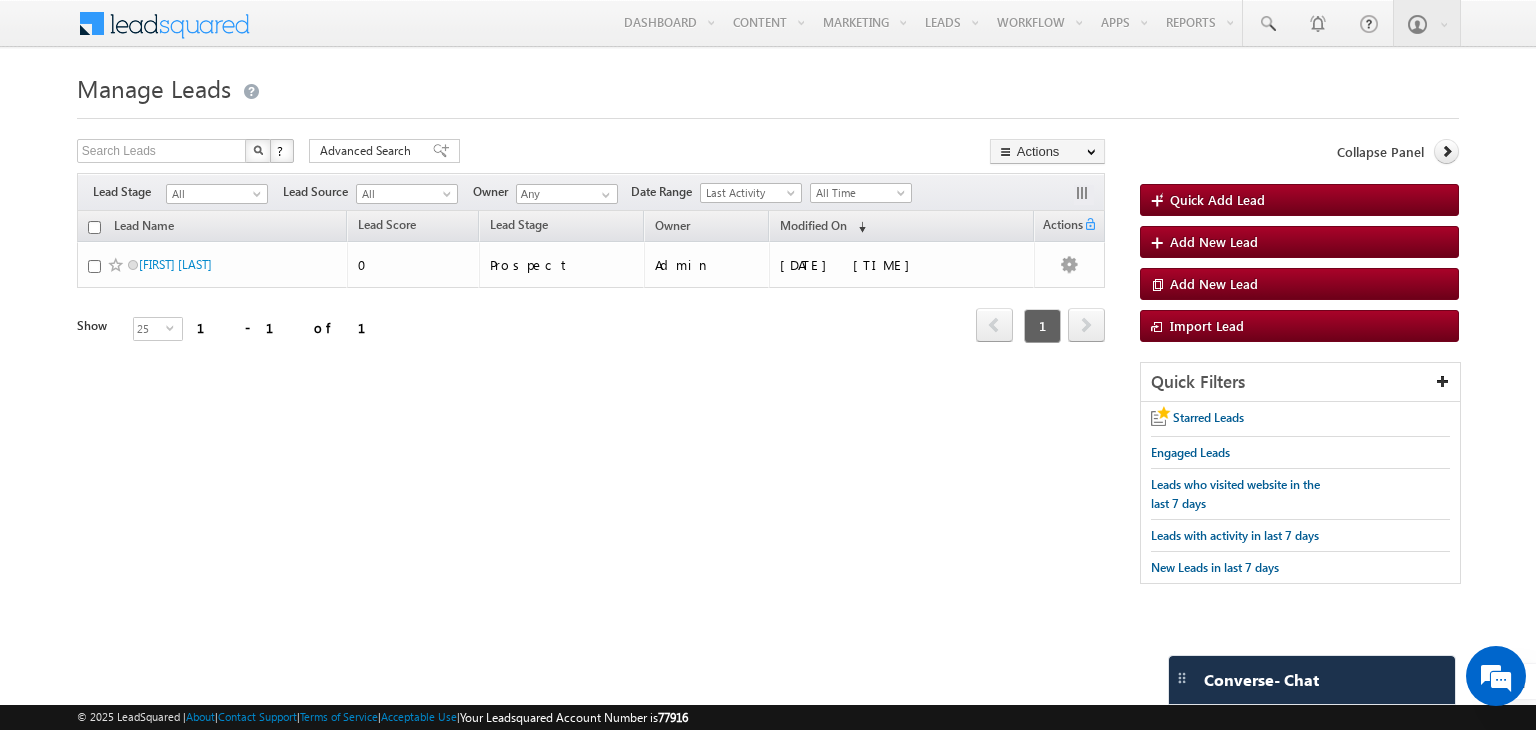 drag, startPoint x: 986, startPoint y: 448, endPoint x: 877, endPoint y: 449, distance: 109.004585 